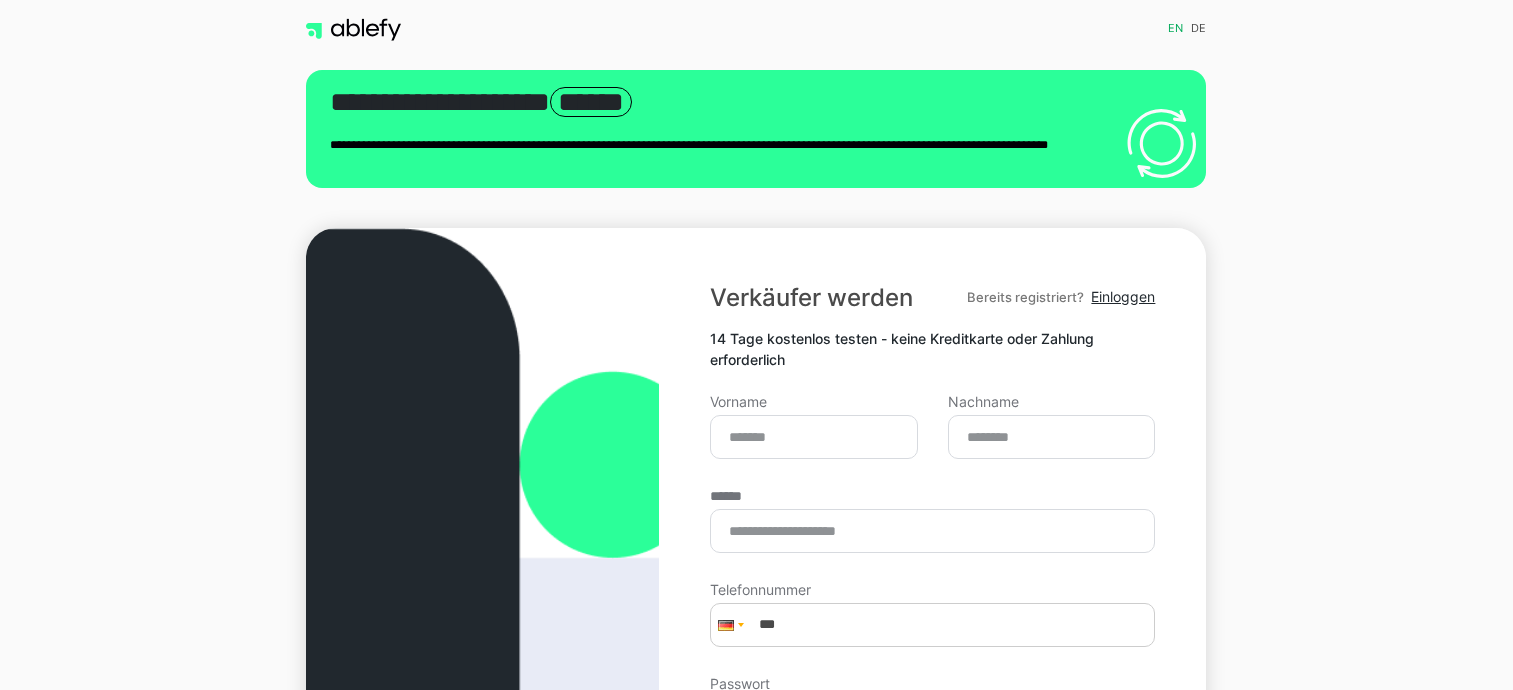 scroll, scrollTop: 103, scrollLeft: 0, axis: vertical 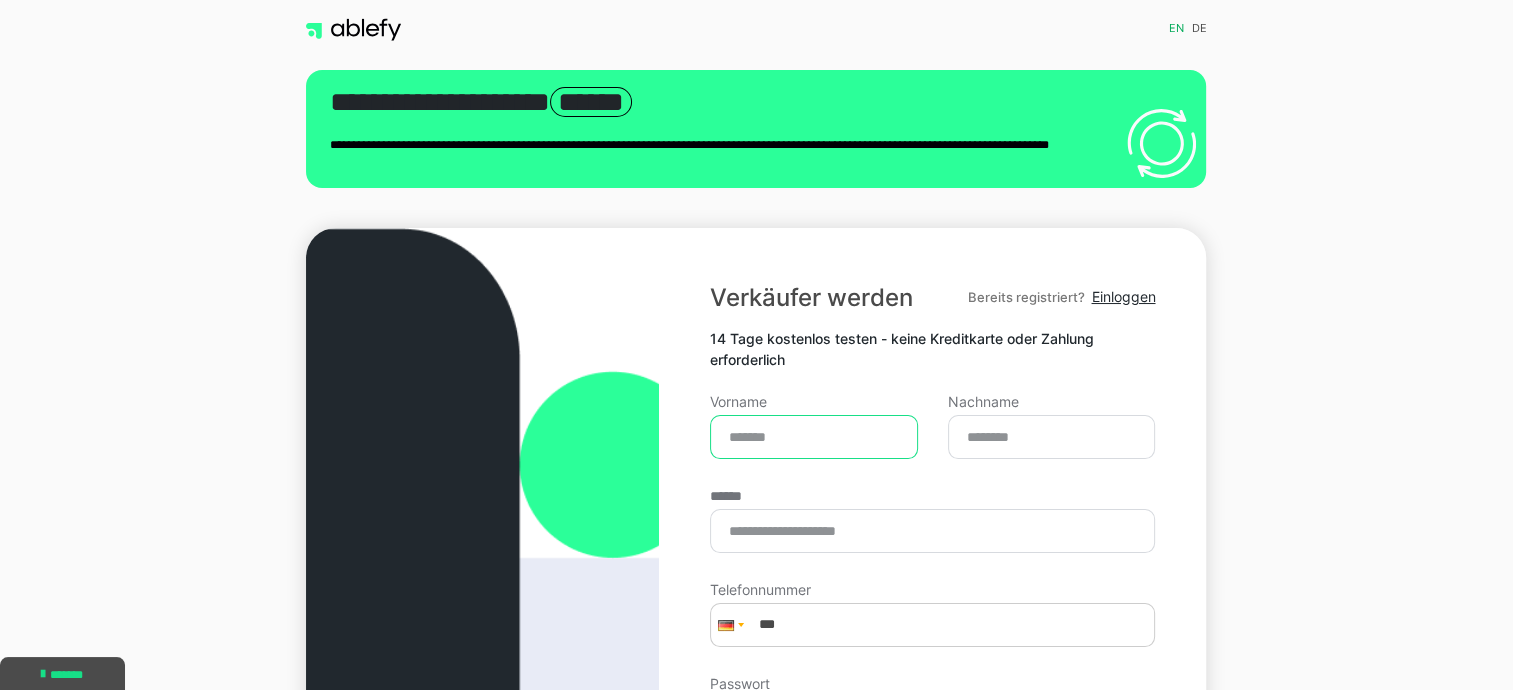 click on "Vorname" at bounding box center (814, 437) 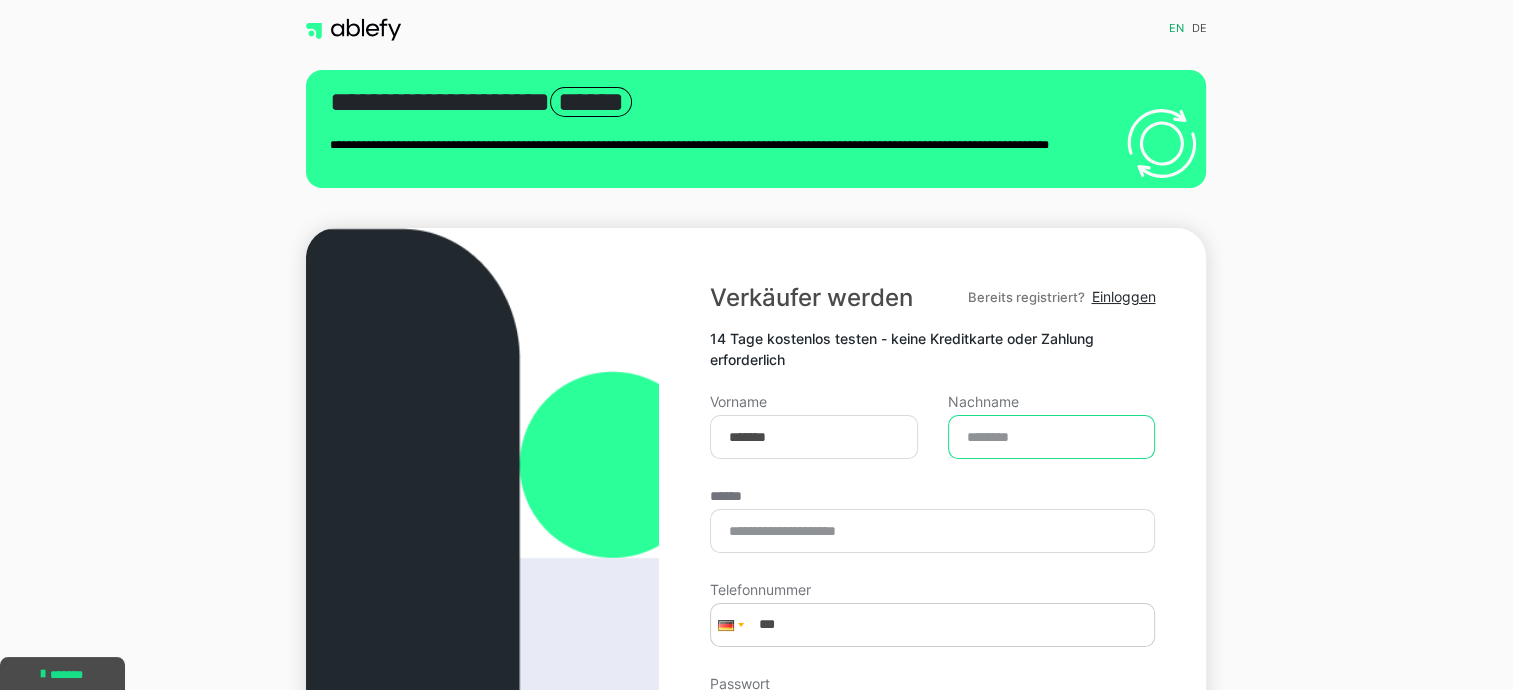 type on "**********" 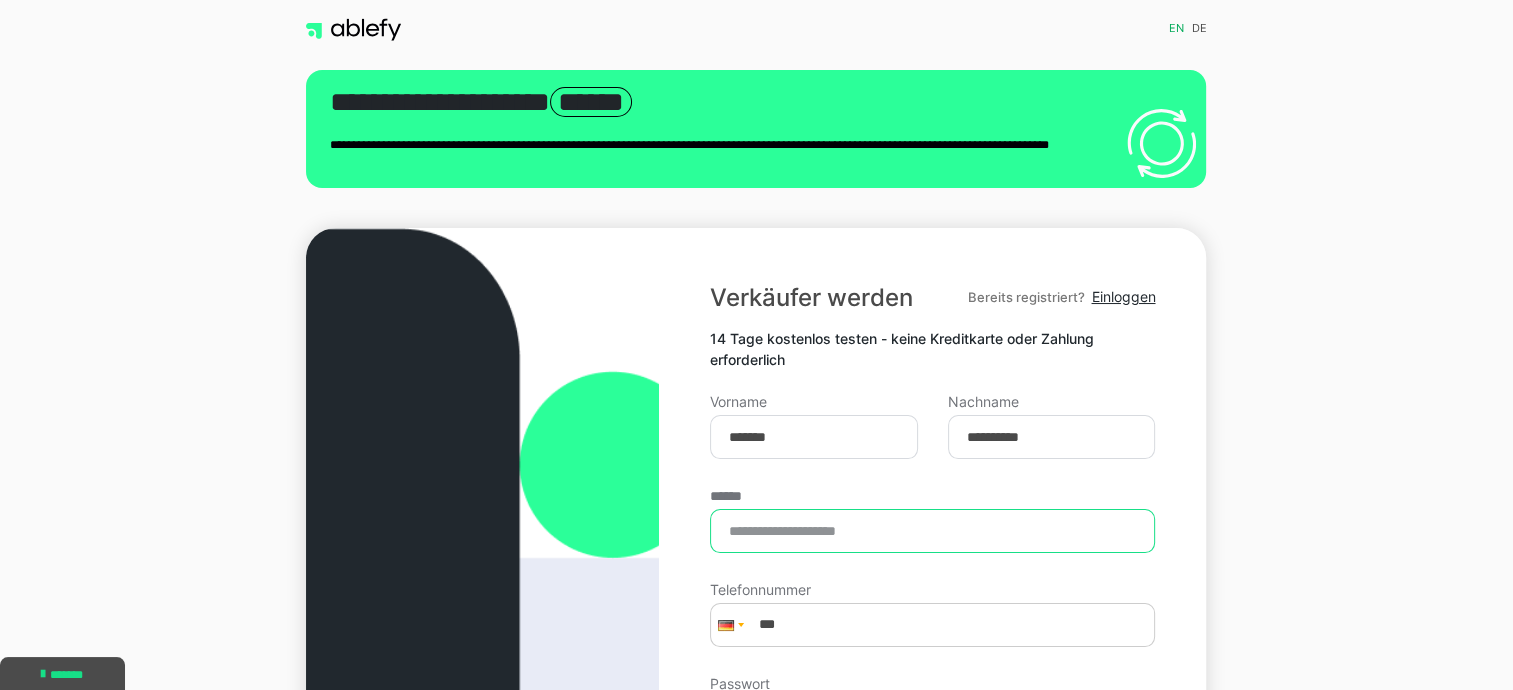 type on "**********" 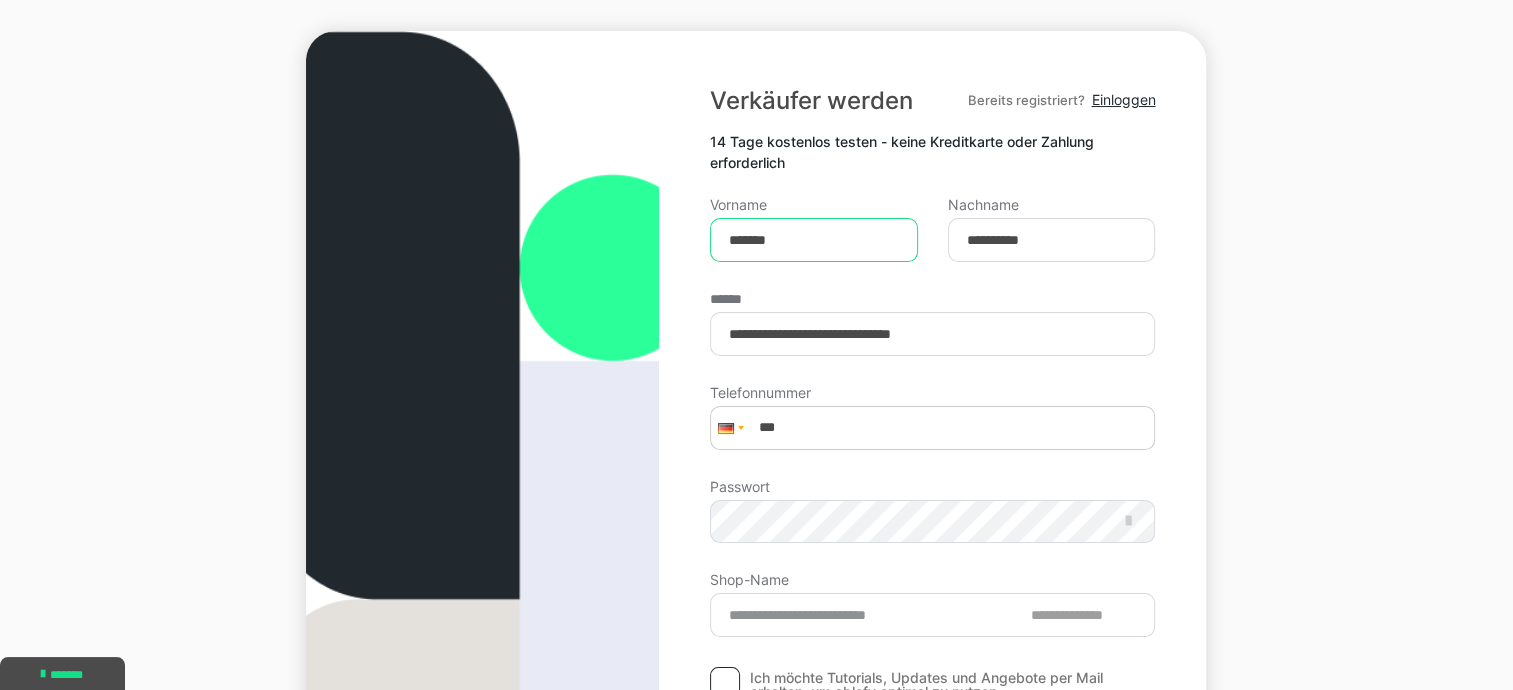 scroll, scrollTop: 200, scrollLeft: 0, axis: vertical 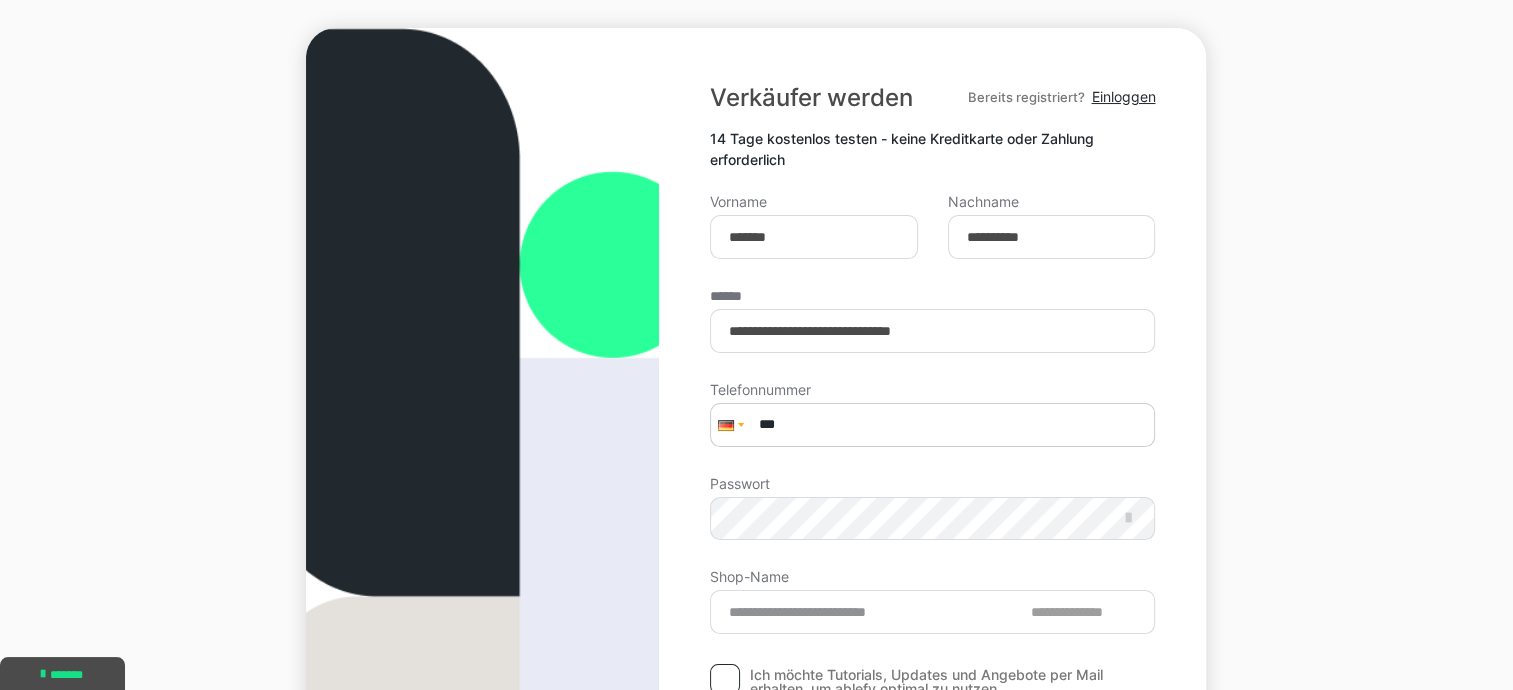 type on "**********" 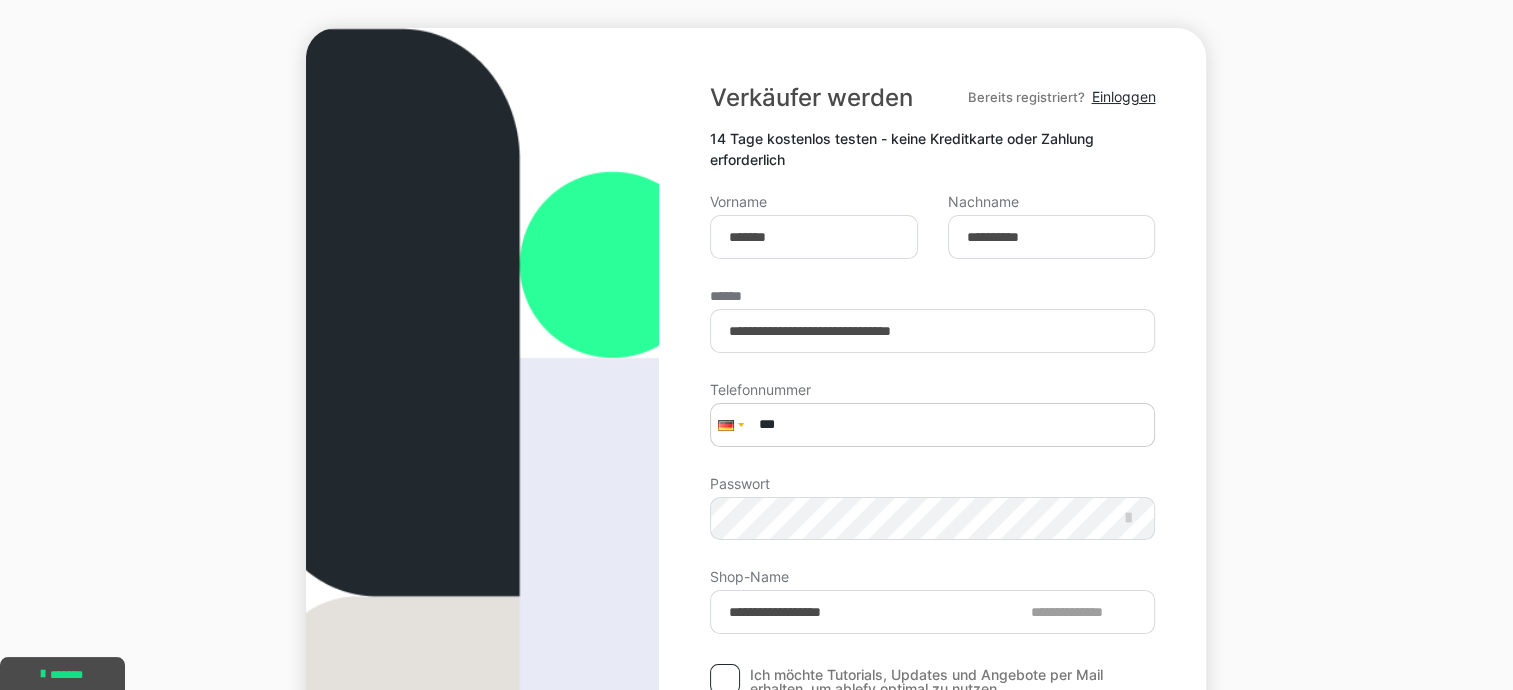 click on "***" at bounding box center (932, 425) 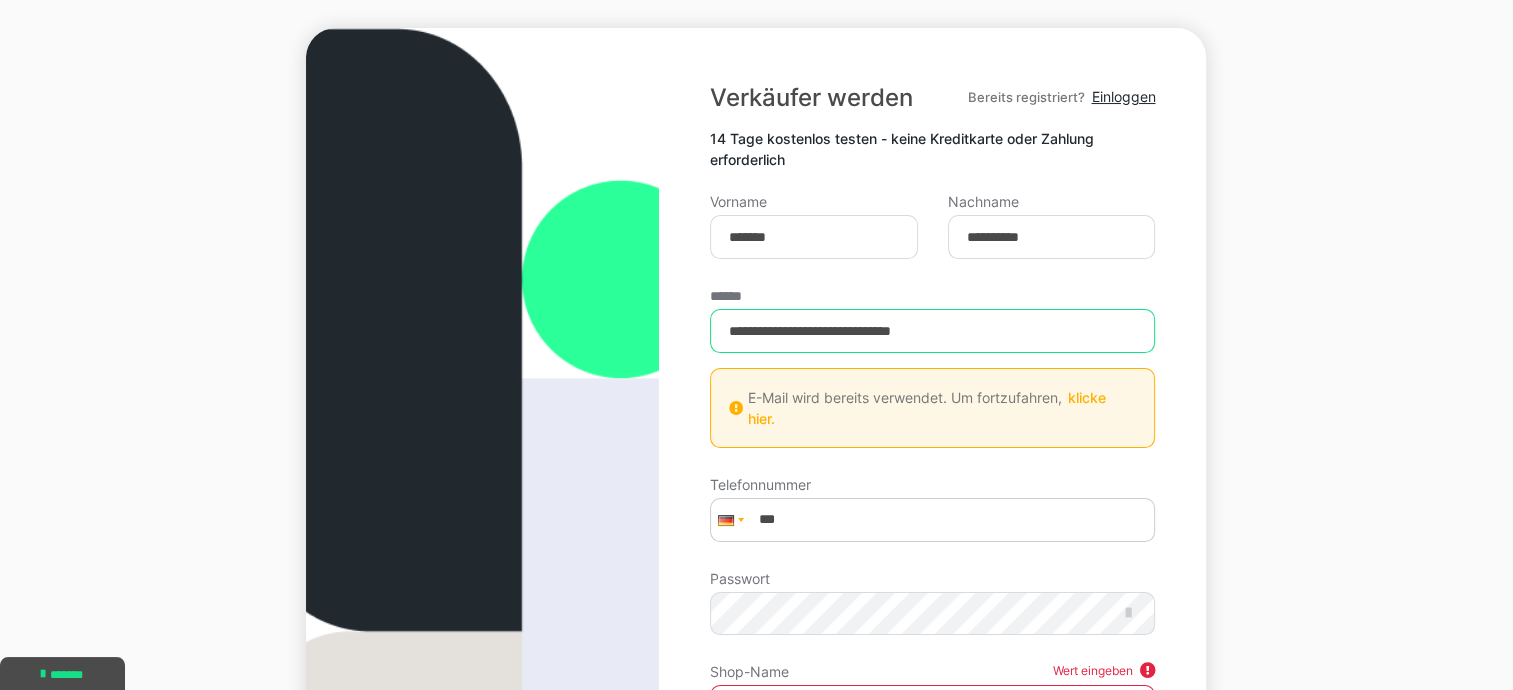 click on "**********" at bounding box center (932, 331) 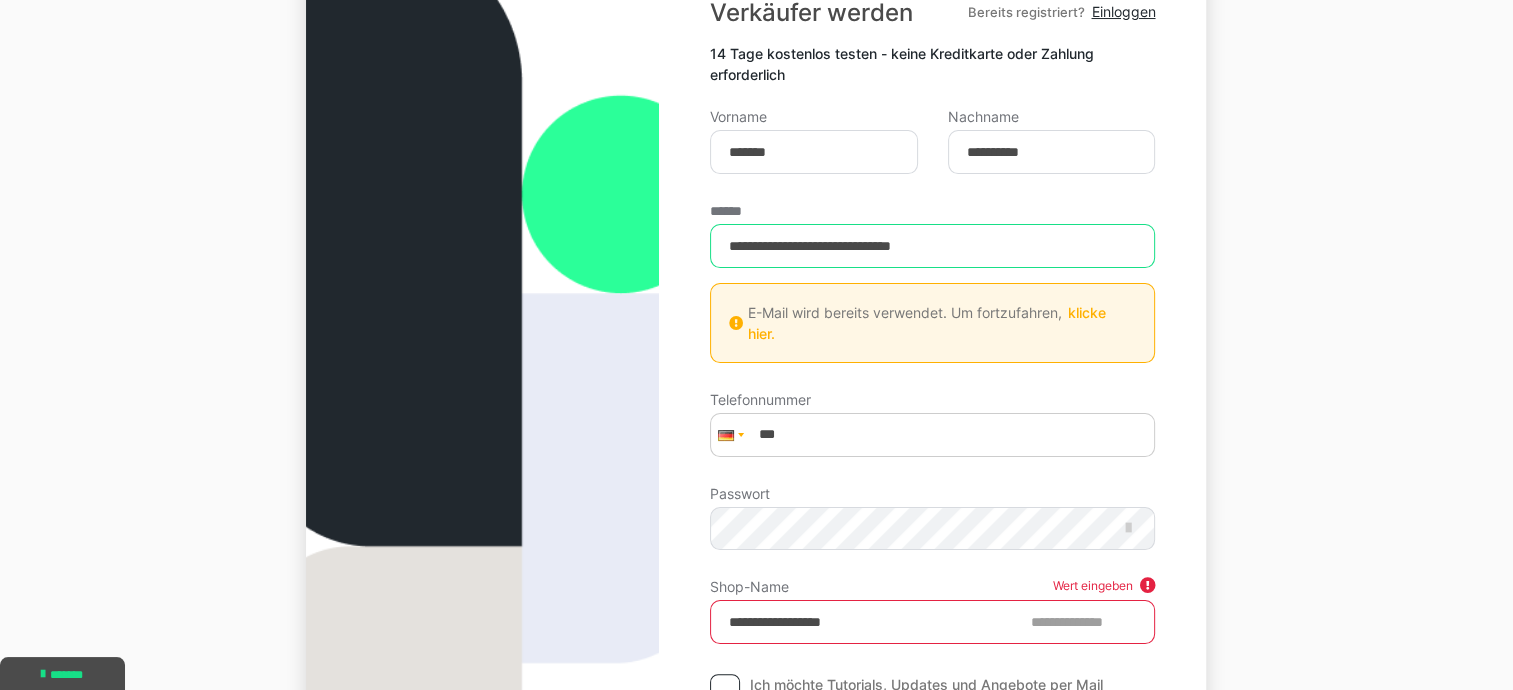 scroll, scrollTop: 400, scrollLeft: 0, axis: vertical 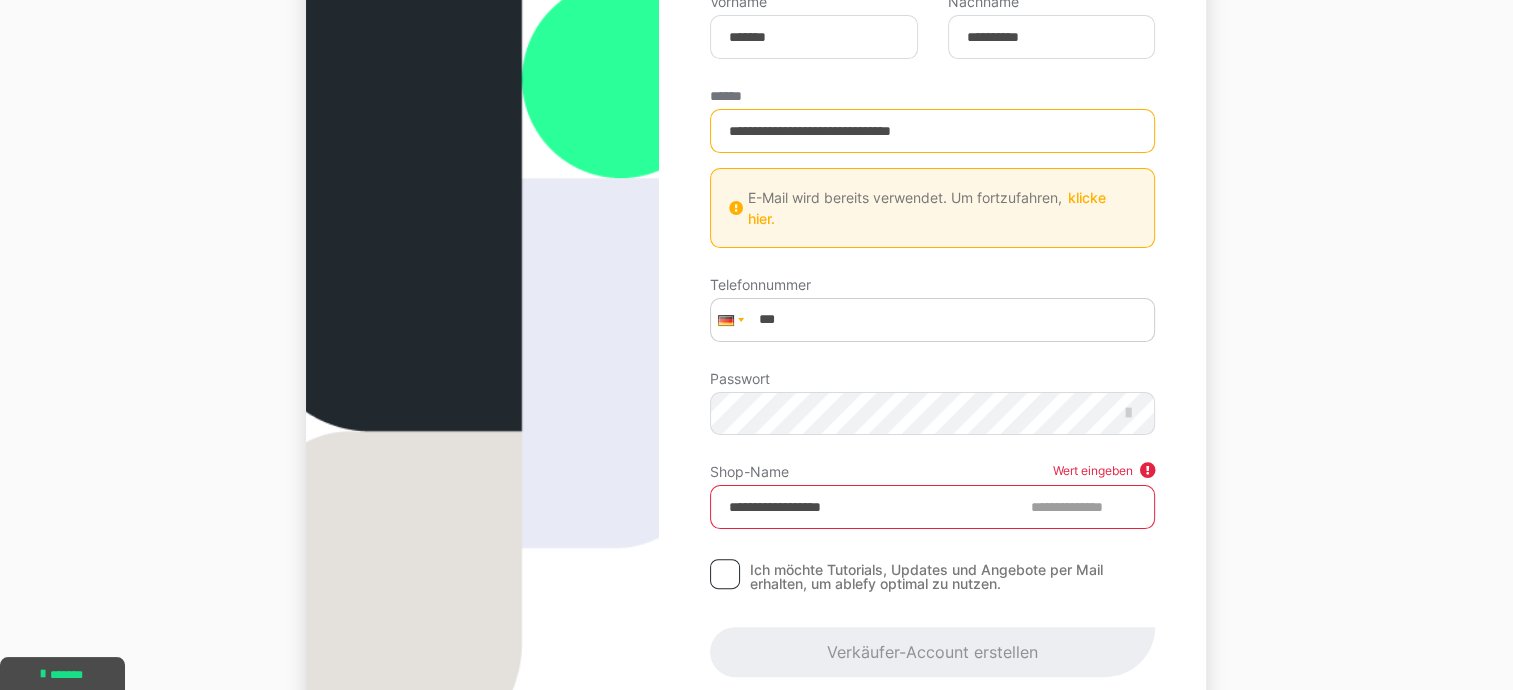 click on "klicke hier." at bounding box center (927, 208) 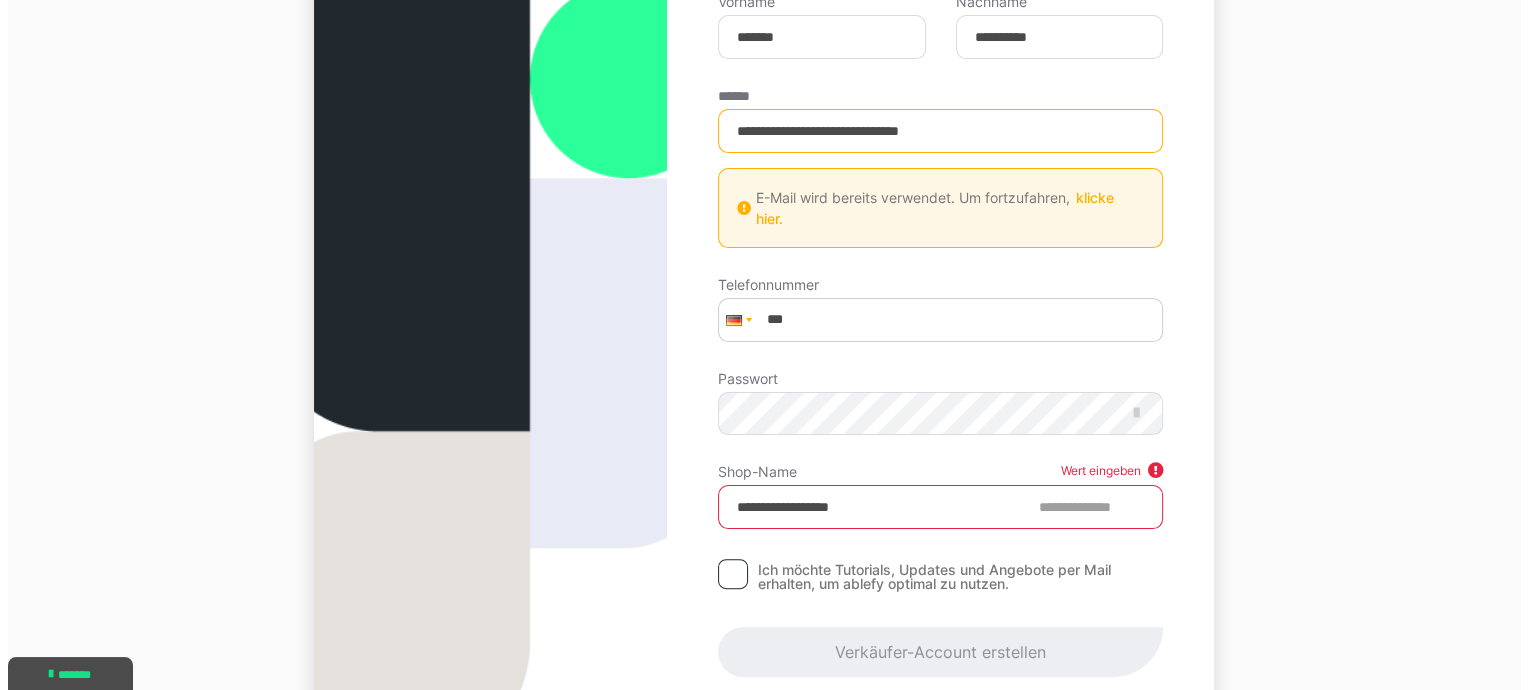 scroll, scrollTop: 227, scrollLeft: 0, axis: vertical 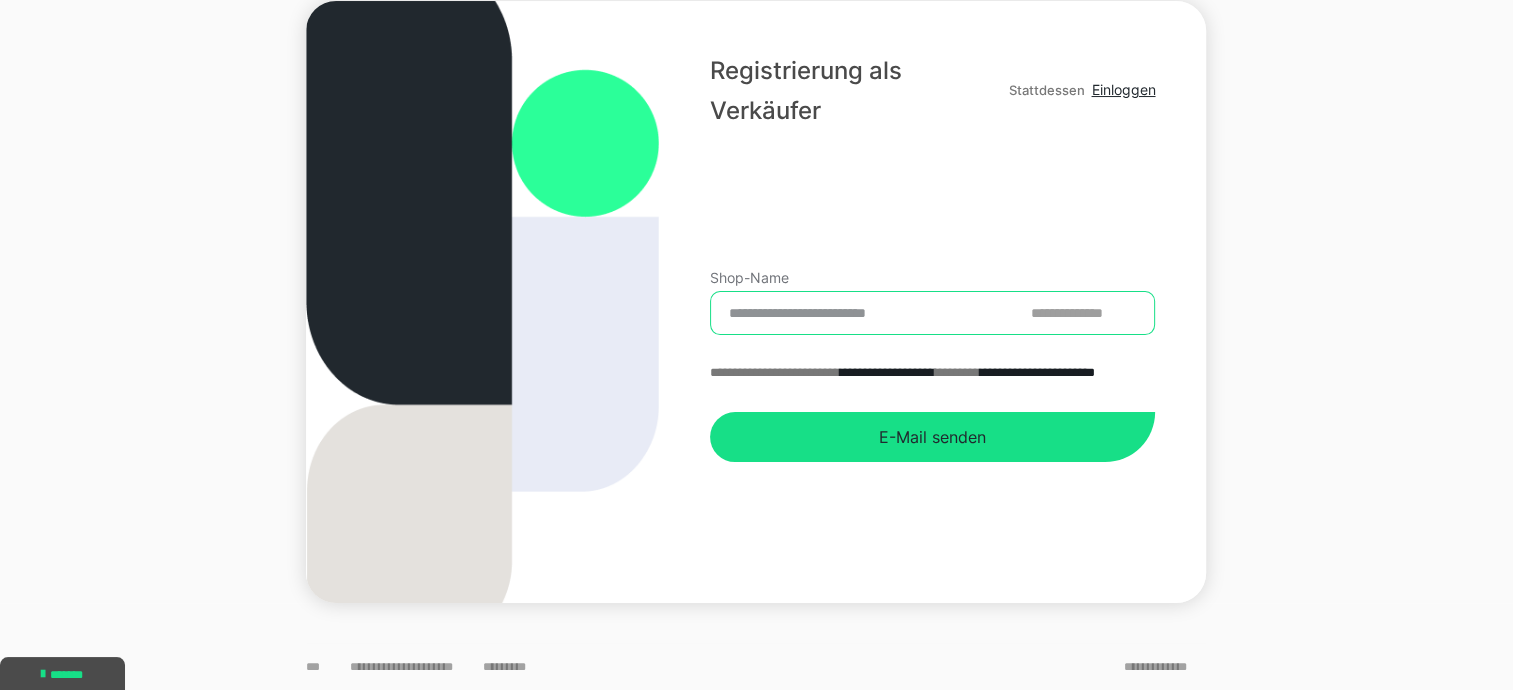 click on "Shop-Name" at bounding box center [932, 313] 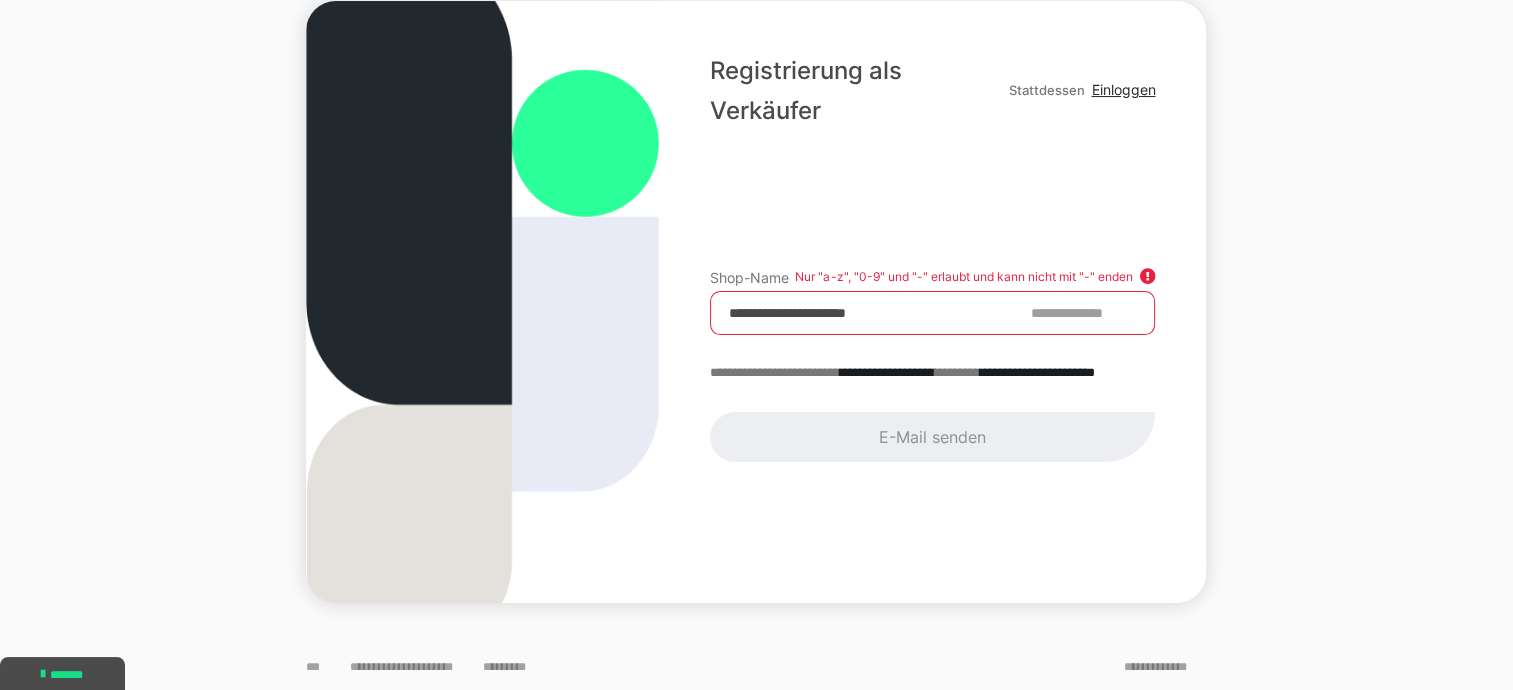 click on "E-Mail senden" at bounding box center [932, 437] 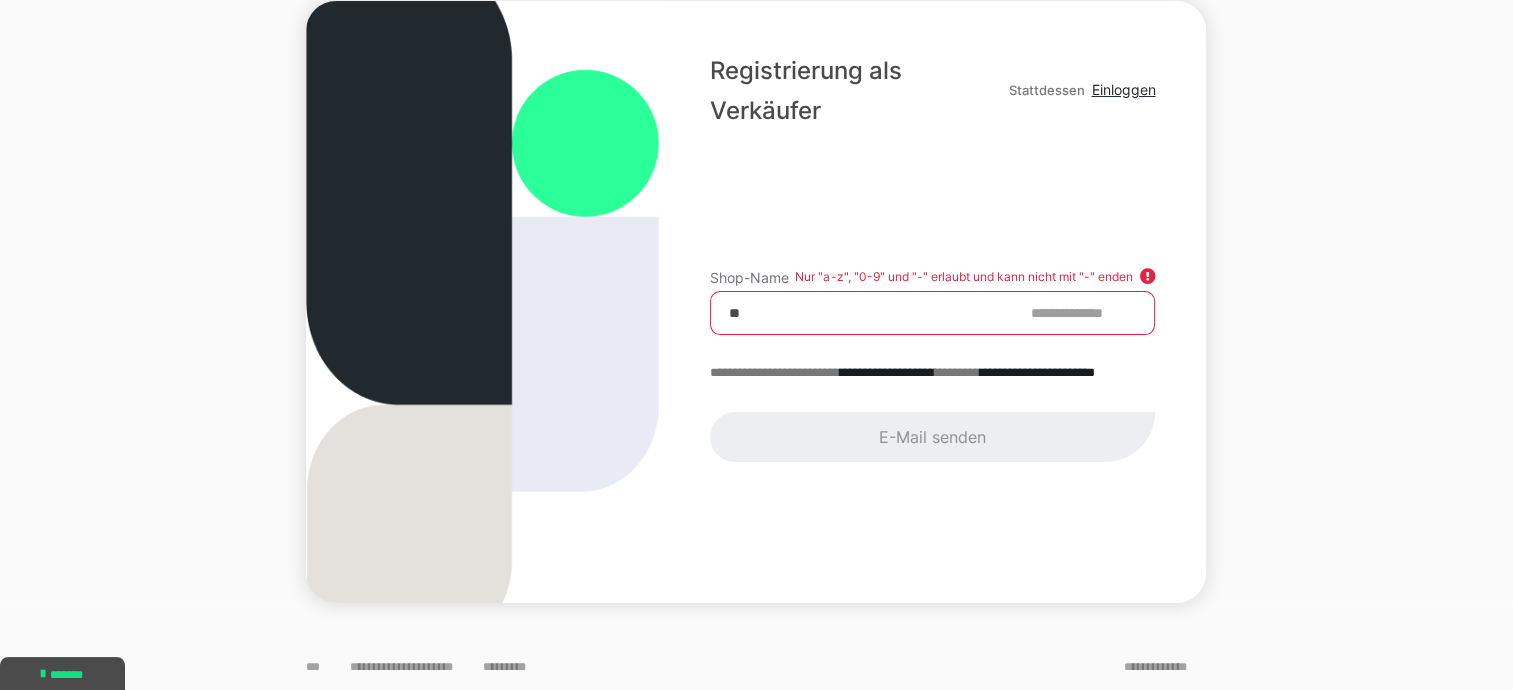 type on "*" 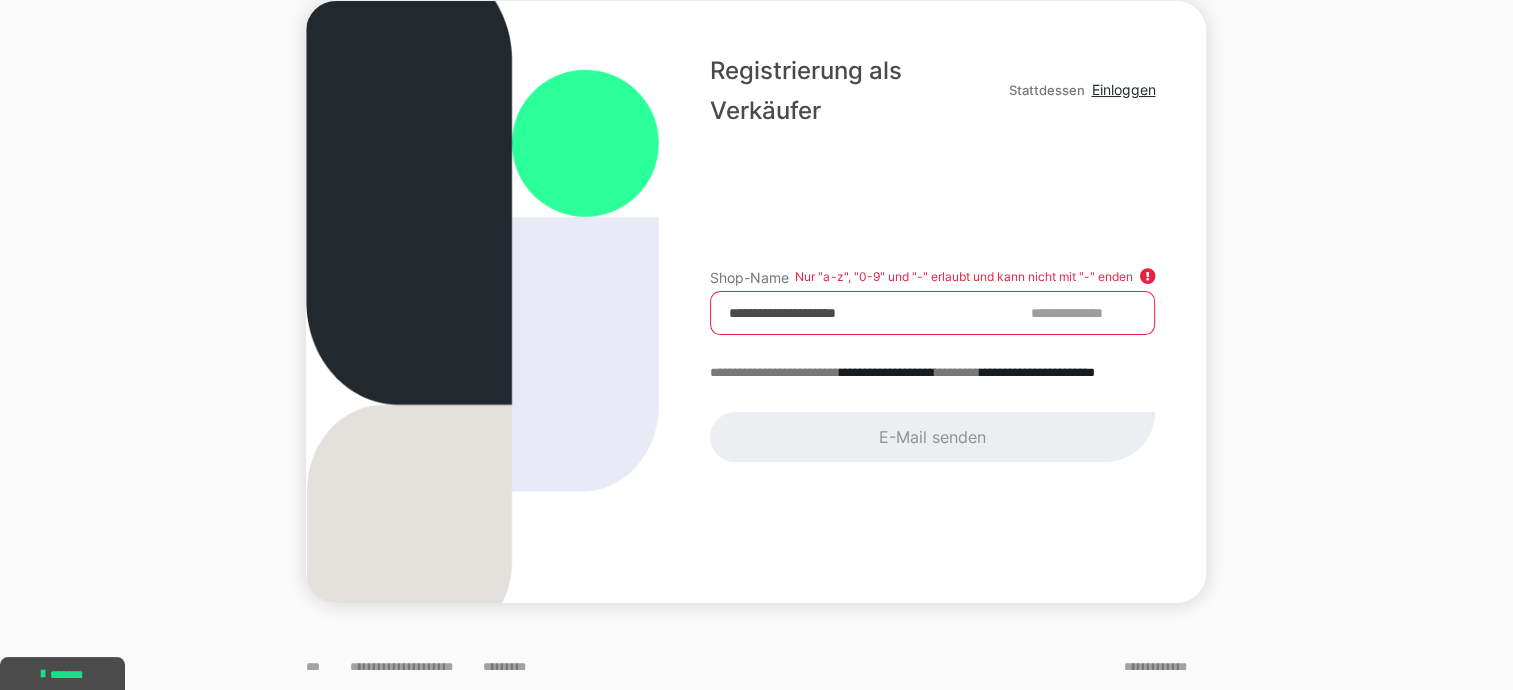 type on "**********" 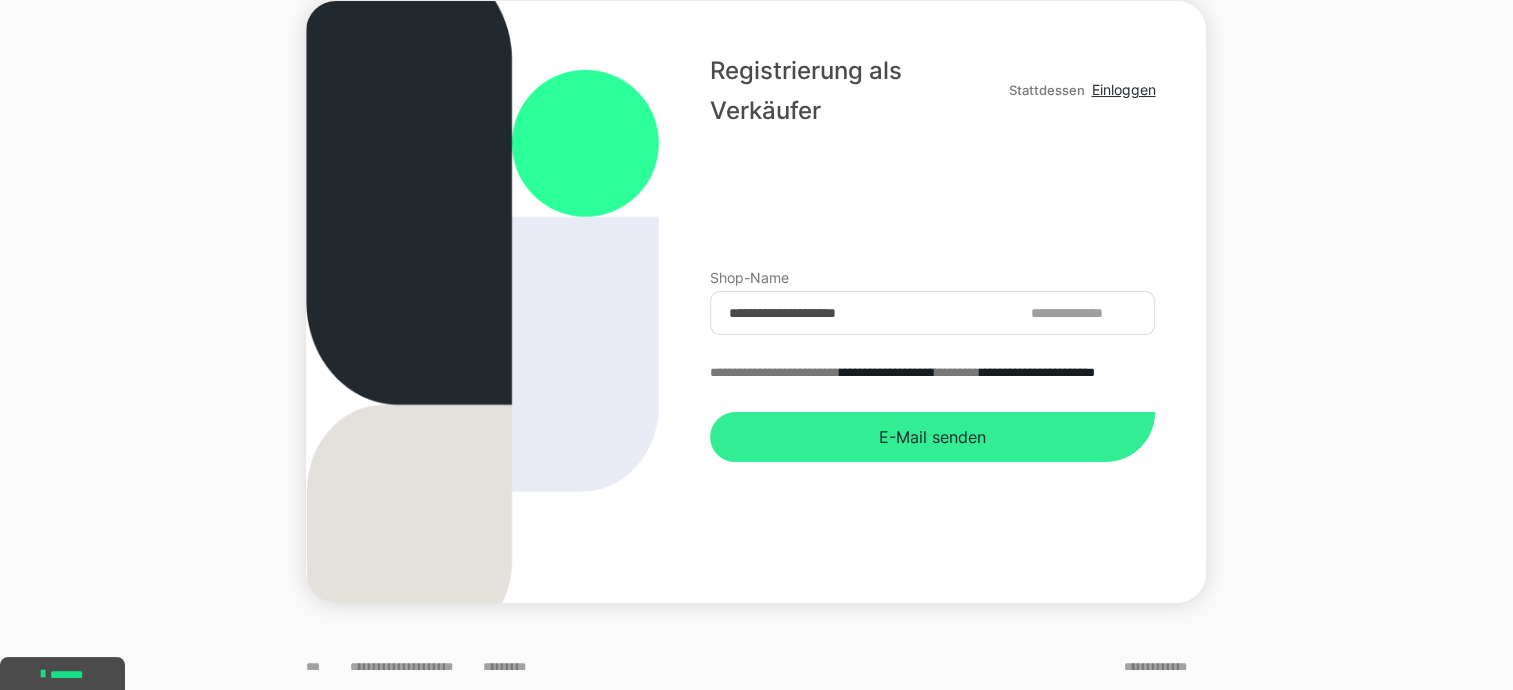 click on "E-Mail senden" at bounding box center (932, 437) 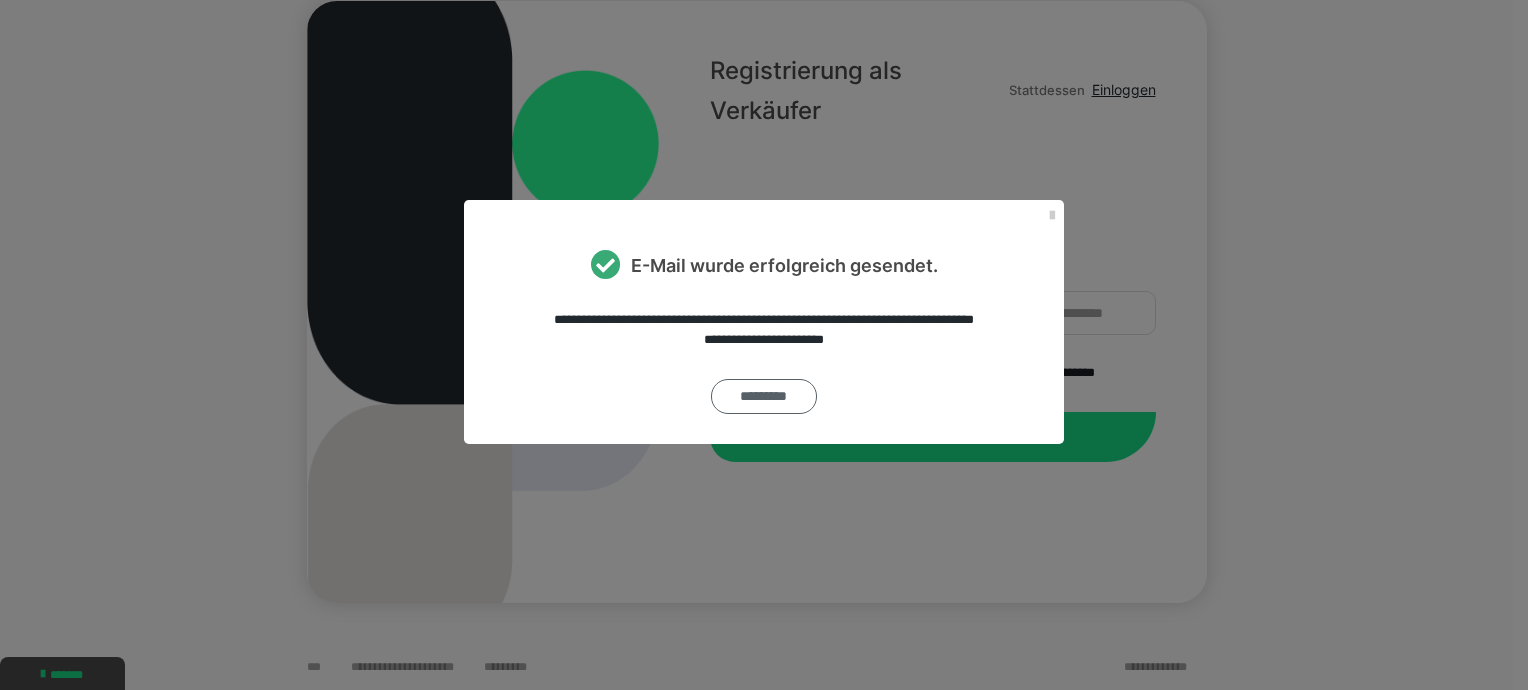 click on "*********" at bounding box center [764, 396] 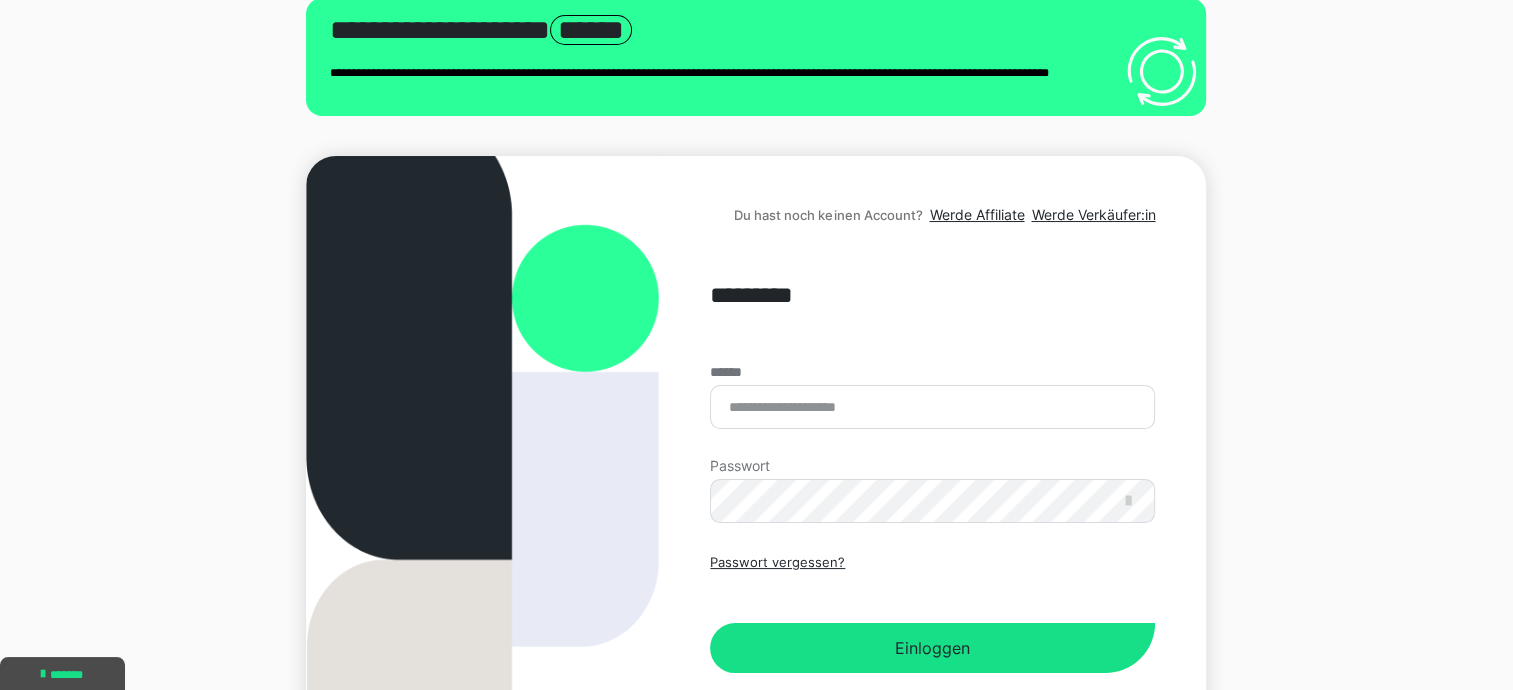 scroll, scrollTop: 27, scrollLeft: 0, axis: vertical 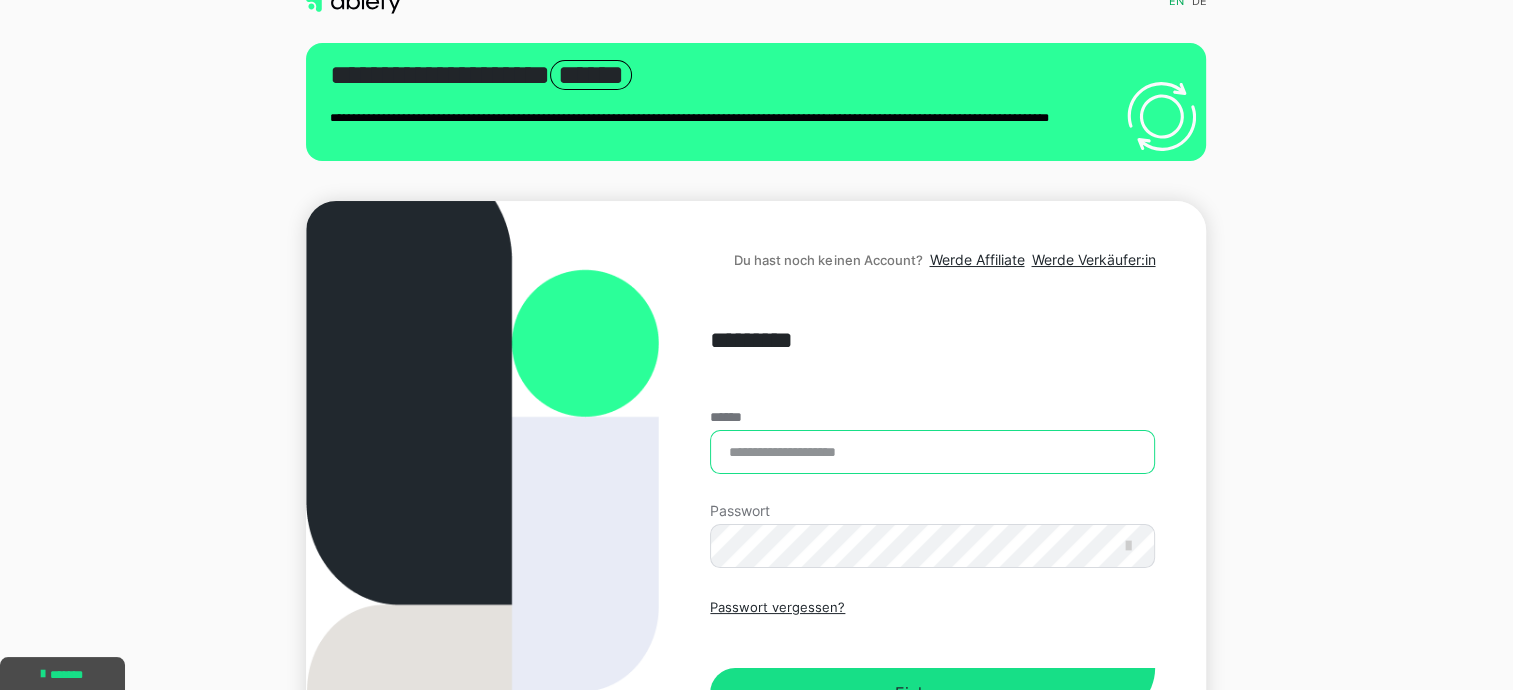 click on "******" at bounding box center [932, 452] 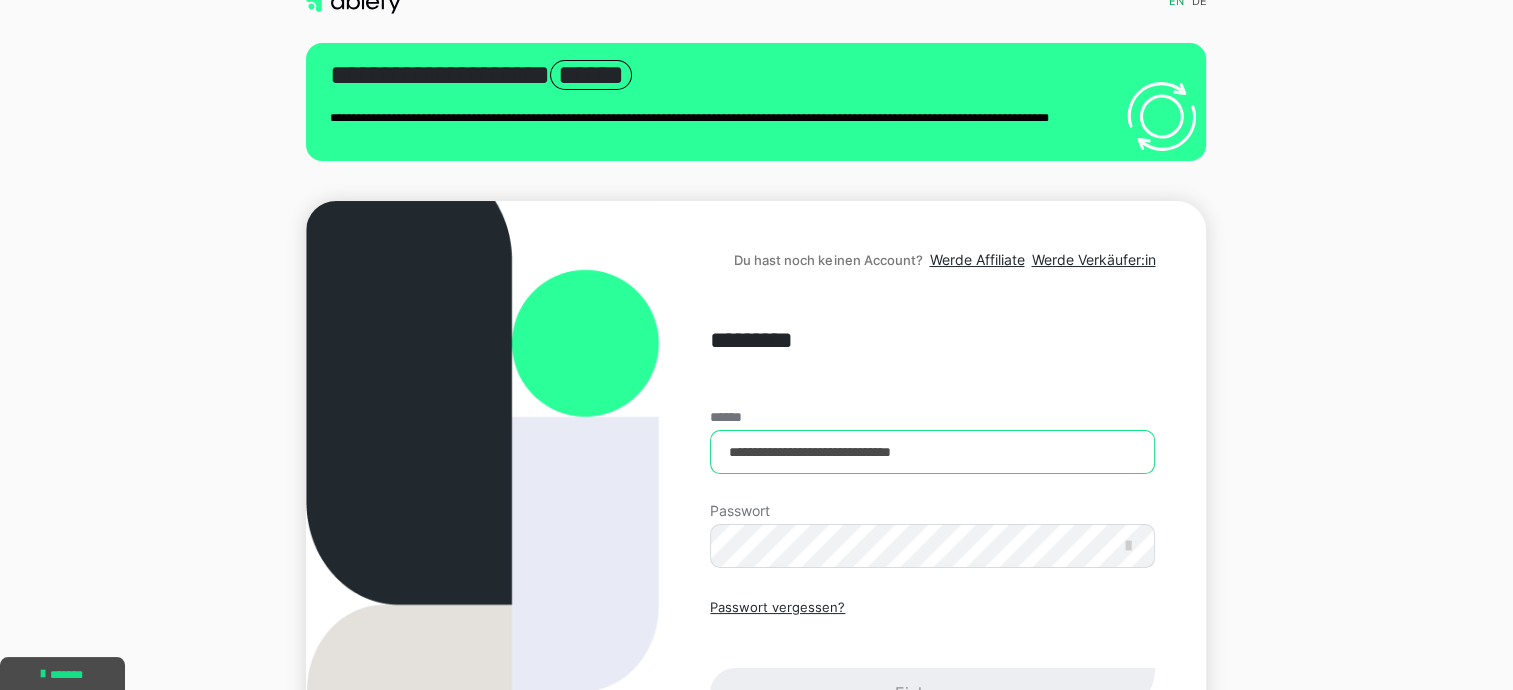 type on "**********" 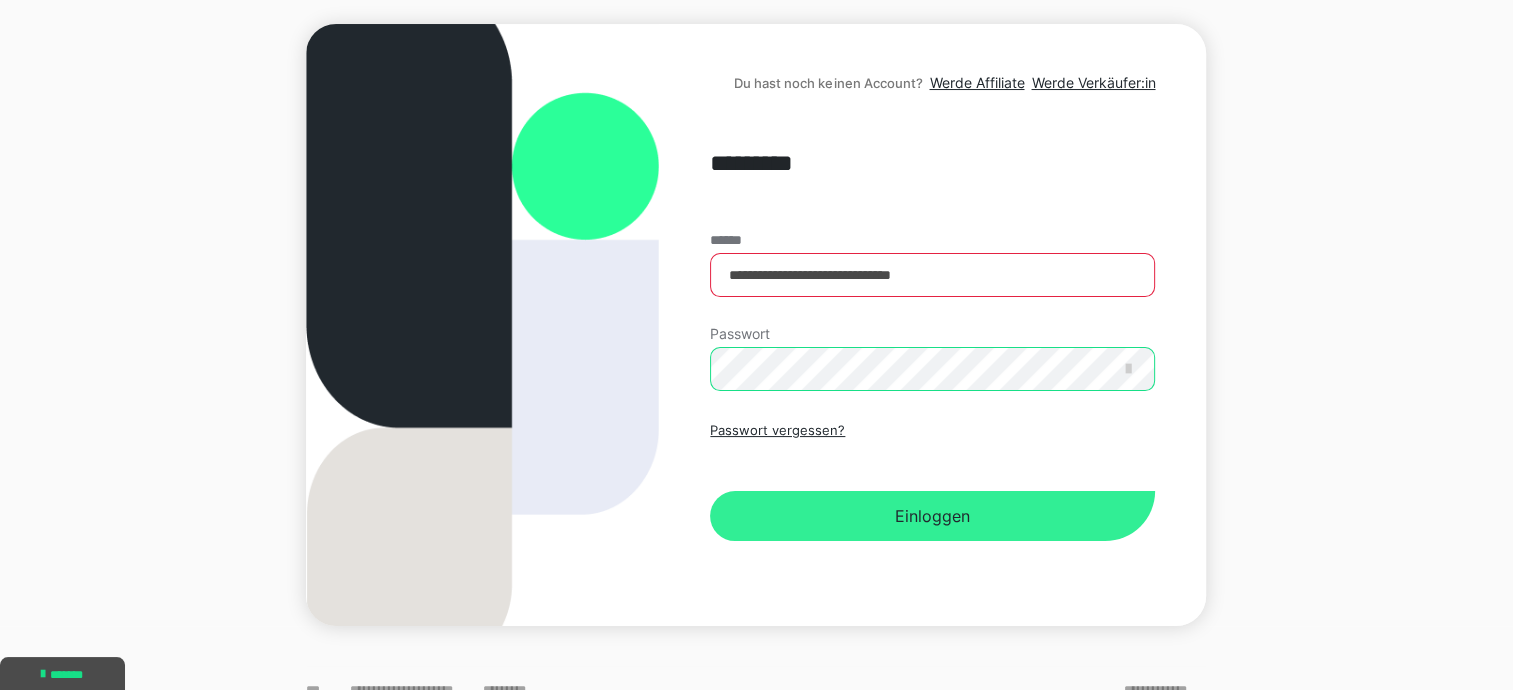 scroll, scrollTop: 227, scrollLeft: 0, axis: vertical 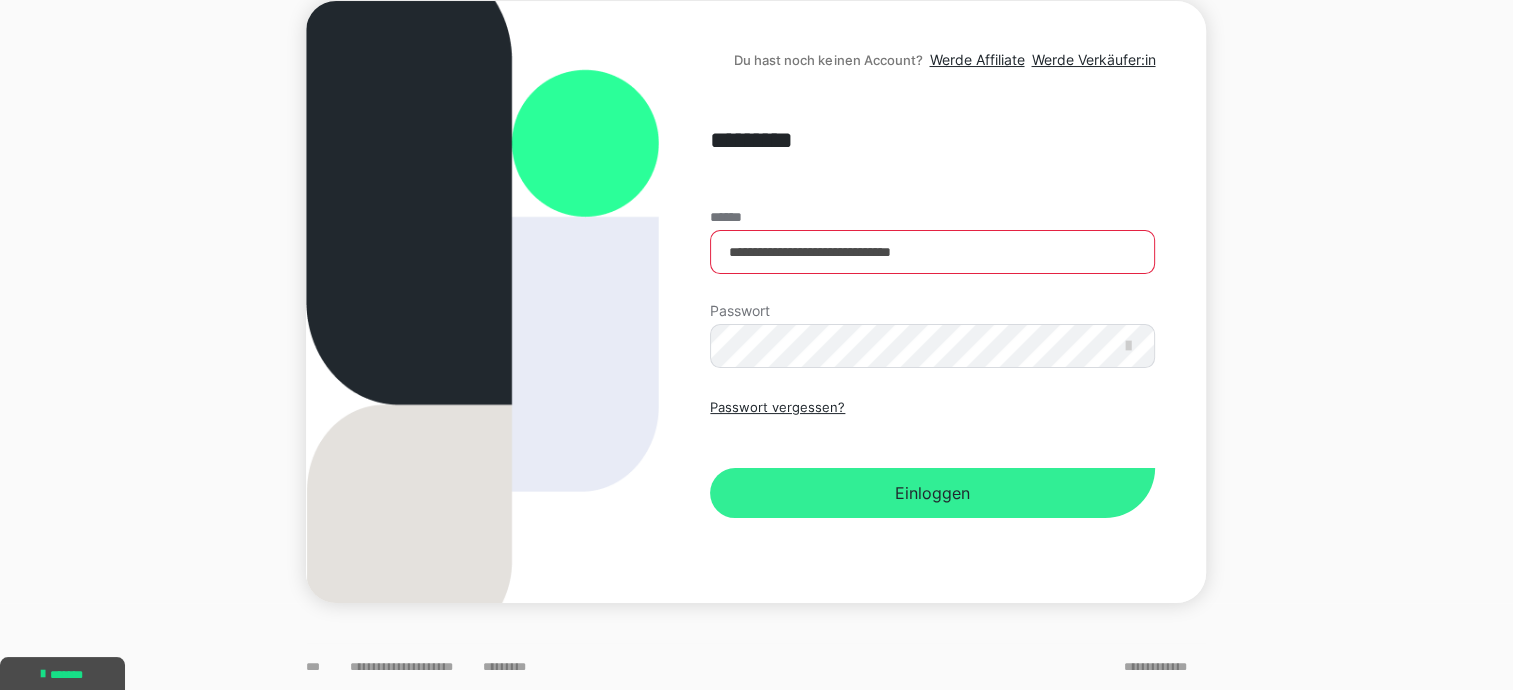 click on "Einloggen" at bounding box center (932, 493) 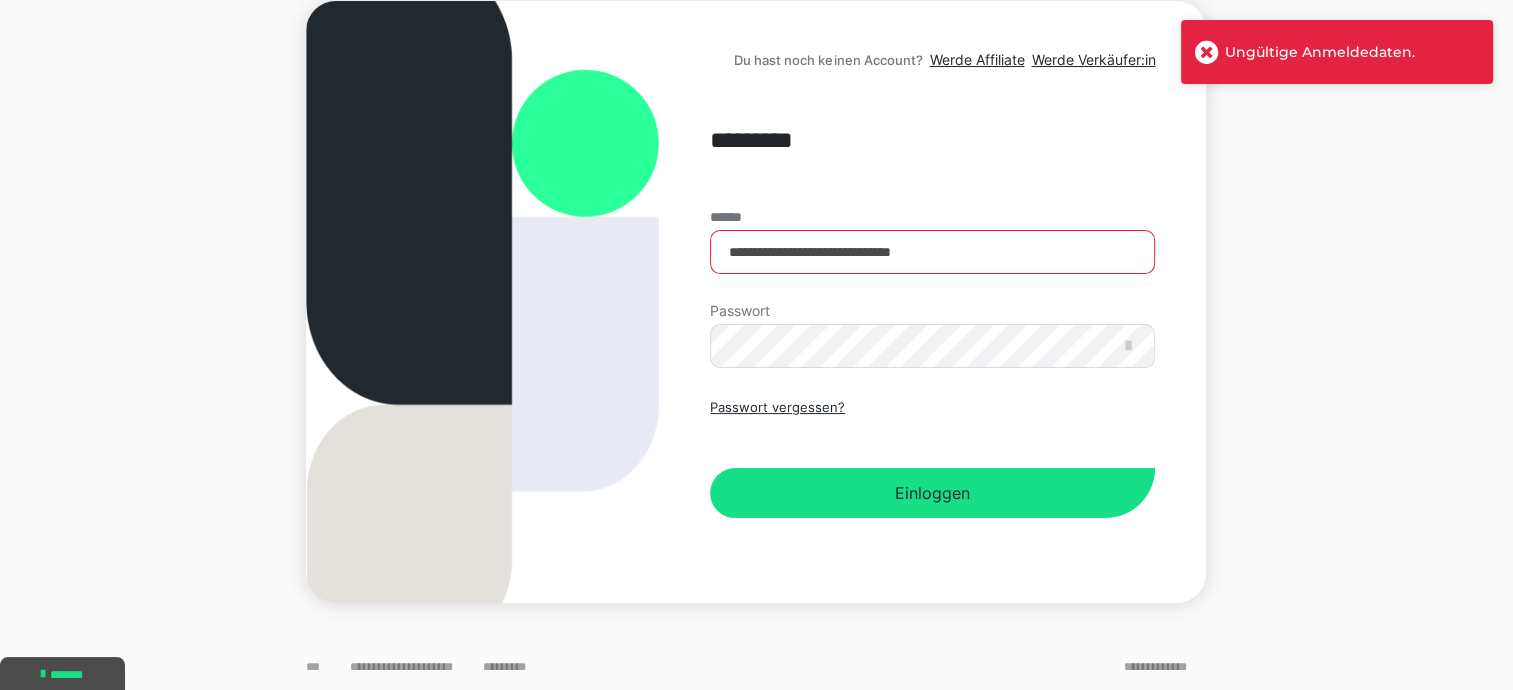 click on "**********" at bounding box center (756, 302) 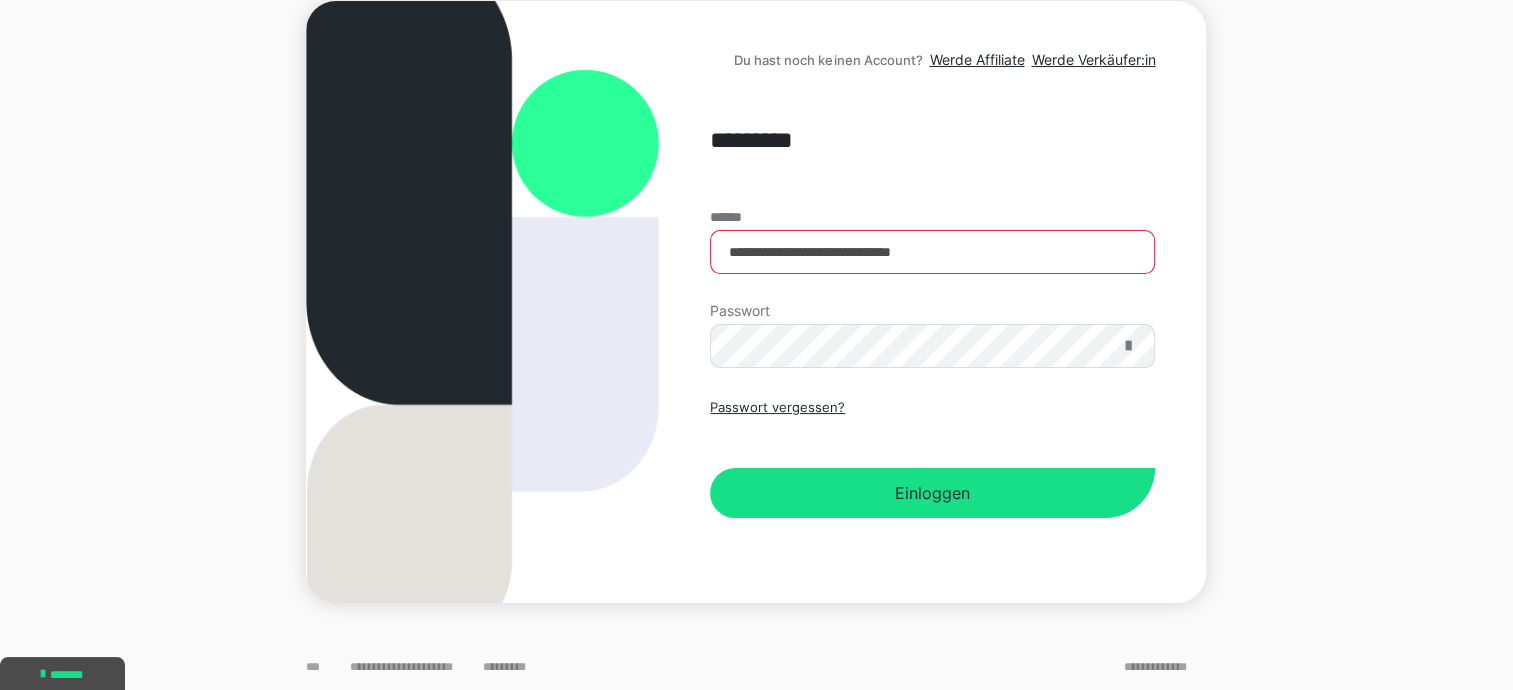 click at bounding box center [1127, 346] 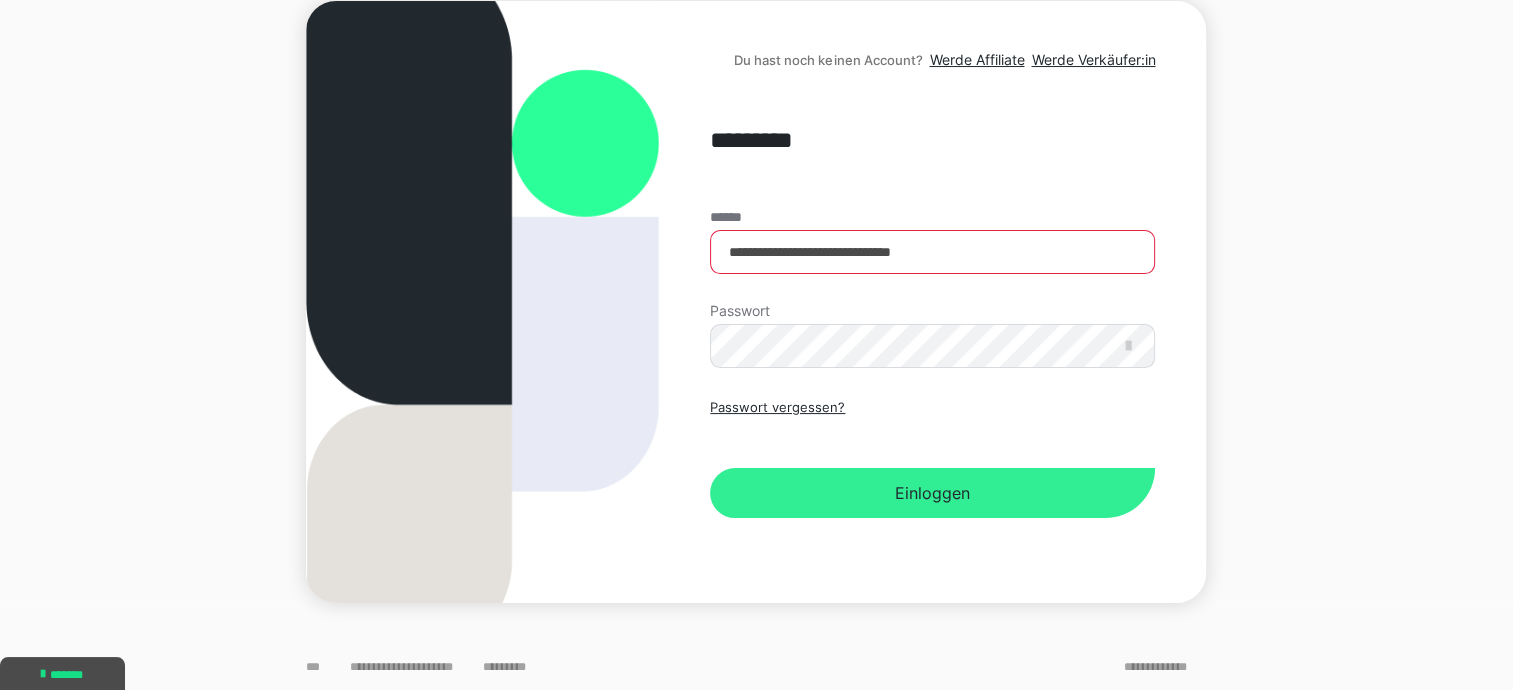 click on "Einloggen" at bounding box center [932, 493] 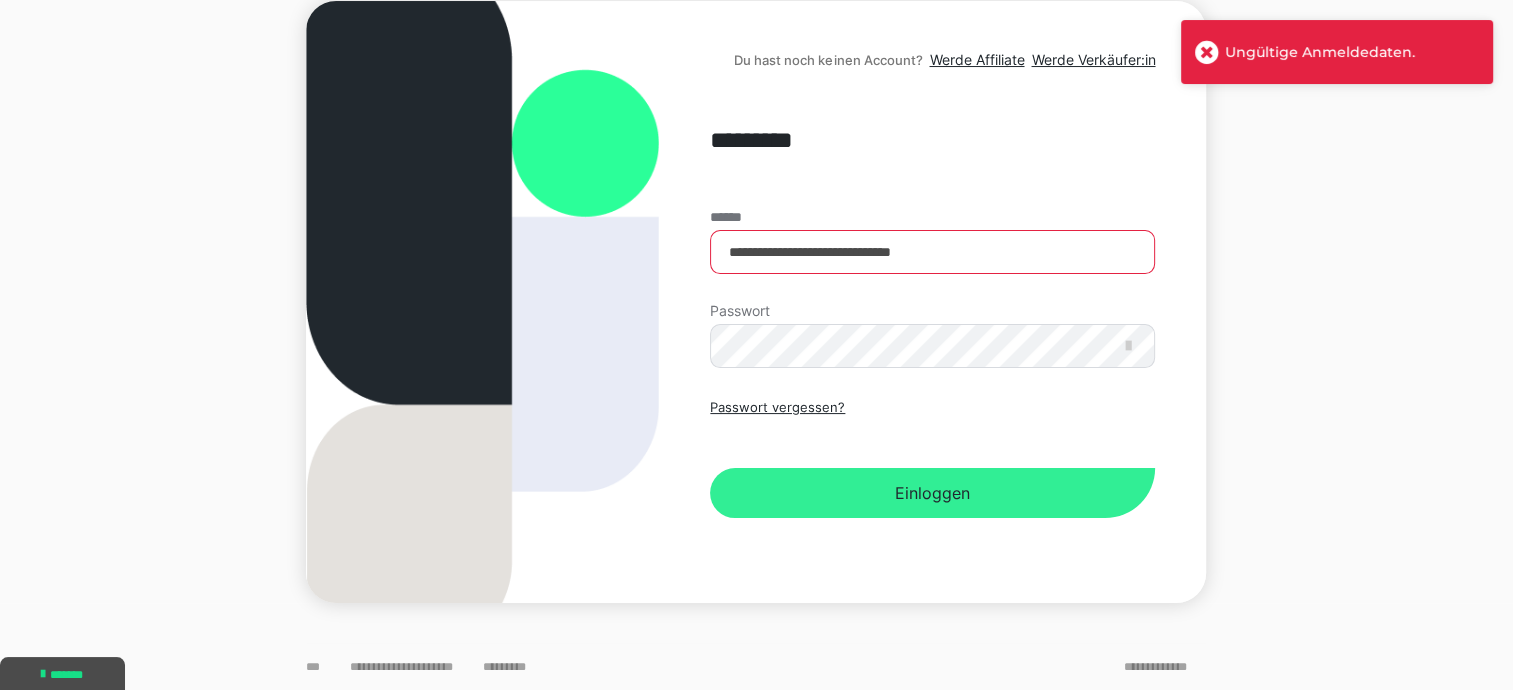 click on "Einloggen" at bounding box center [932, 493] 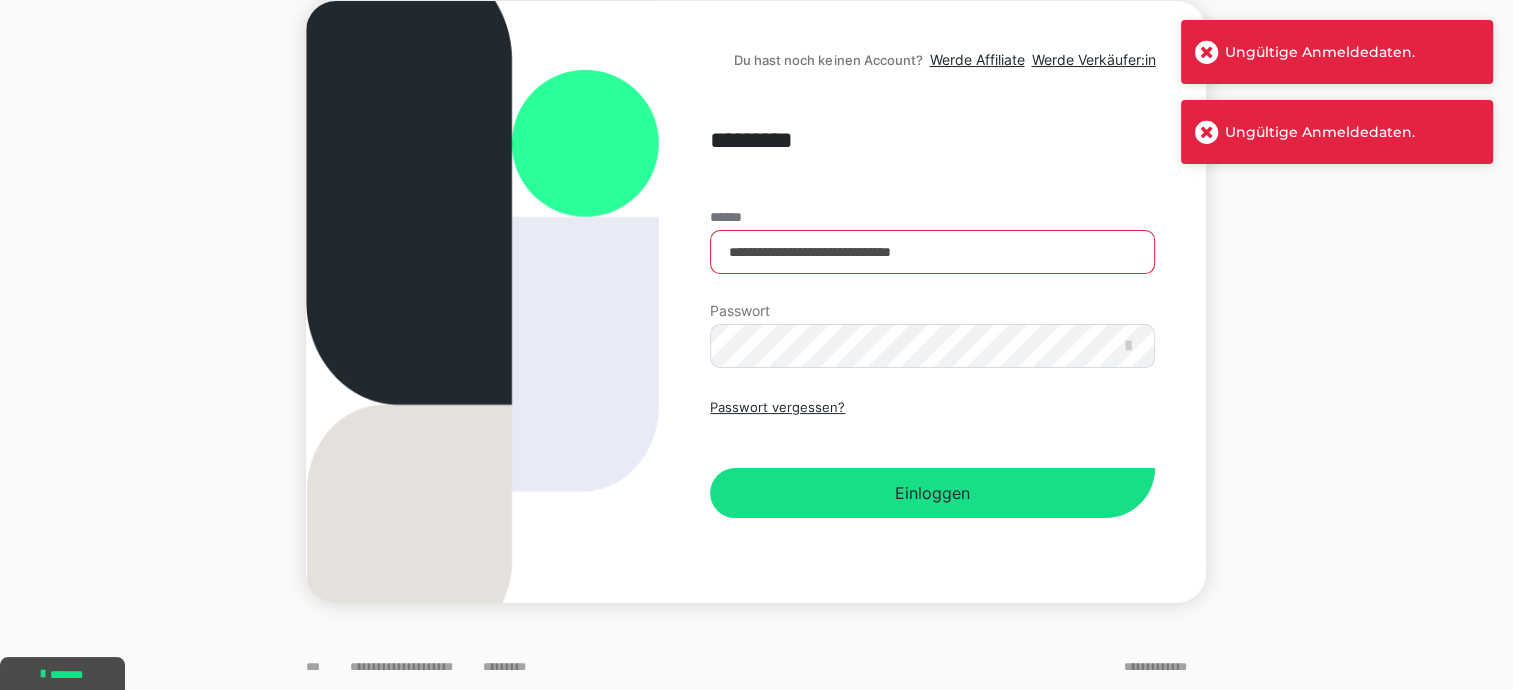 click at bounding box center [1207, 52] 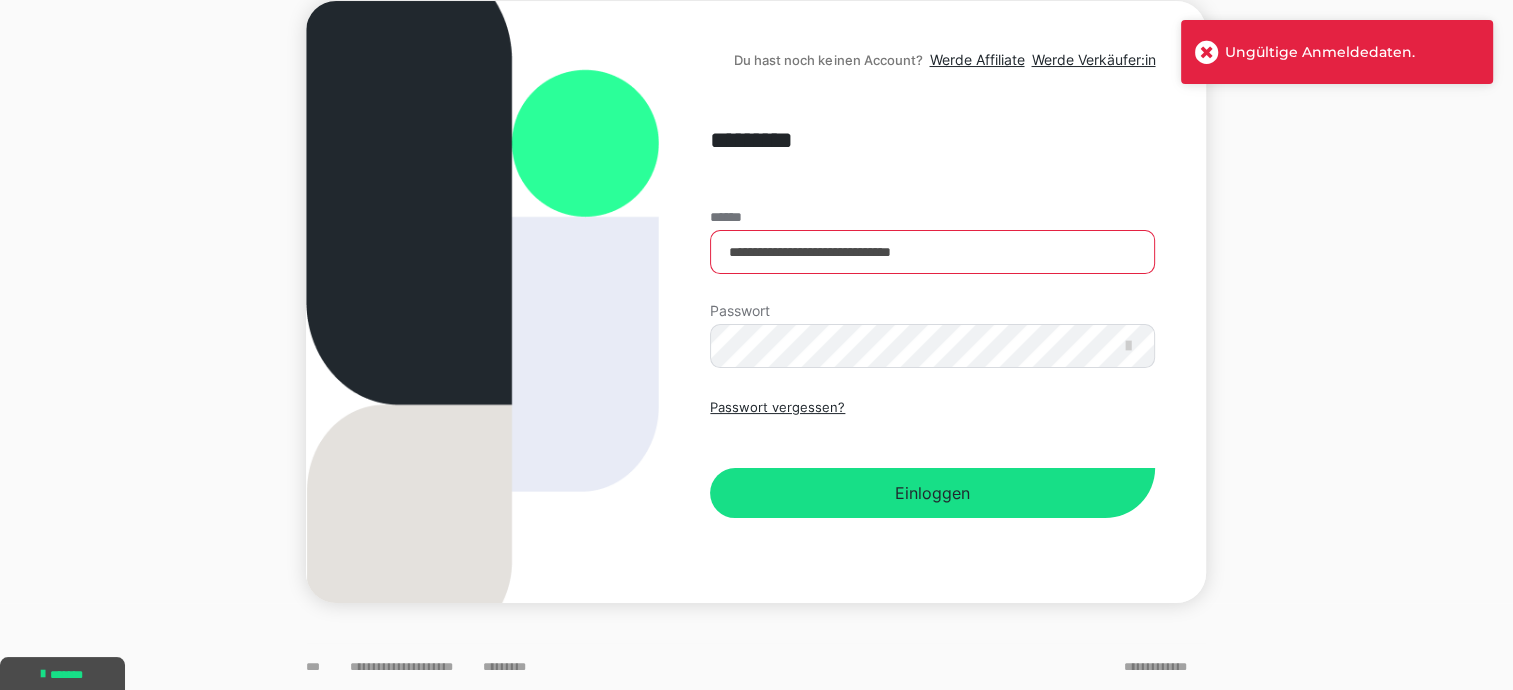 click at bounding box center [1181, 81] 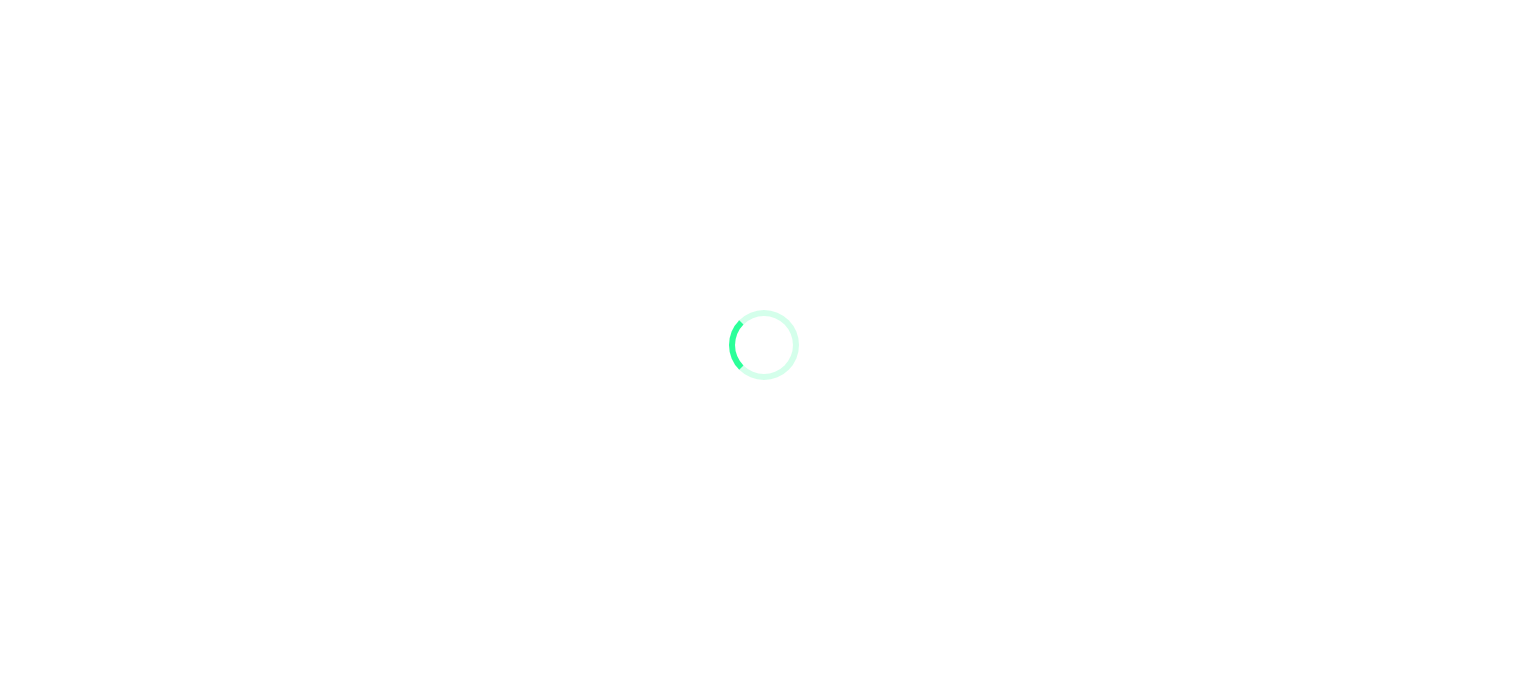 scroll, scrollTop: 0, scrollLeft: 0, axis: both 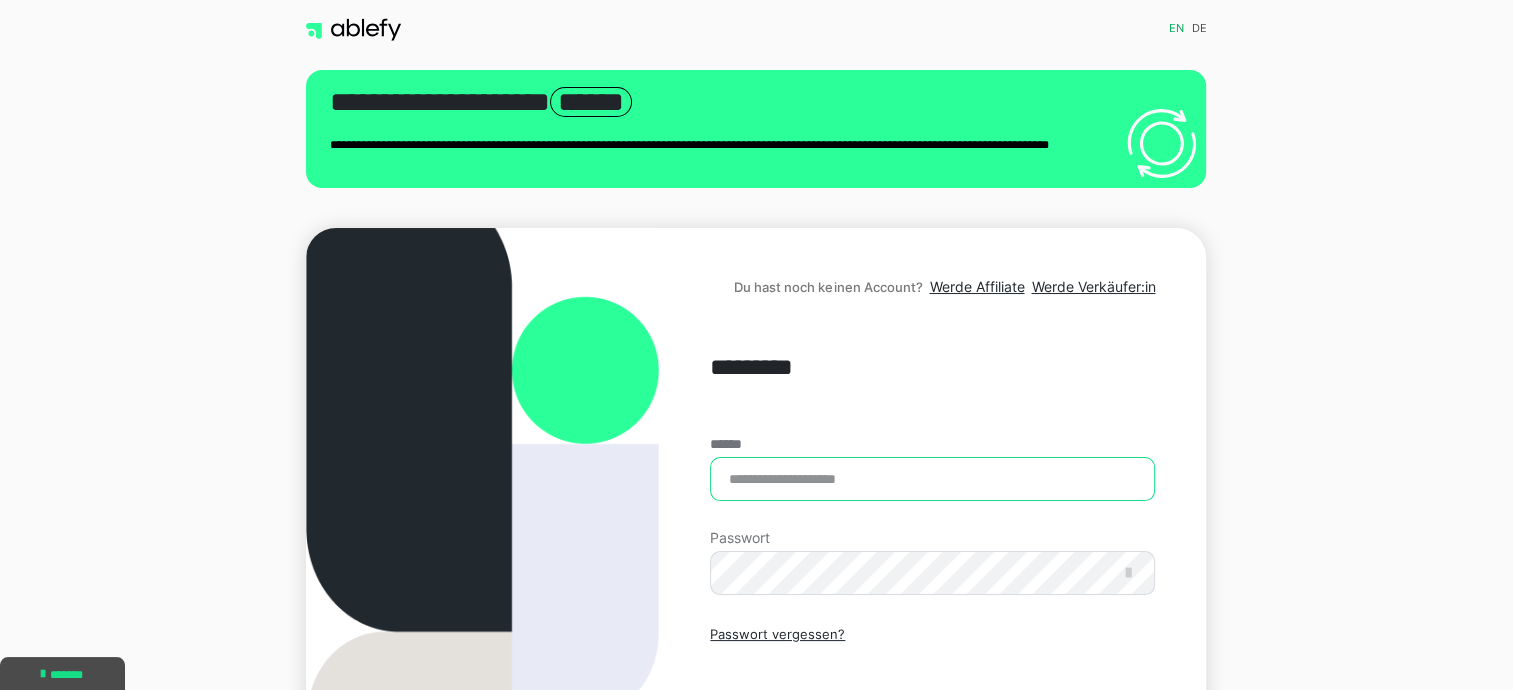 click on "******" at bounding box center [932, 479] 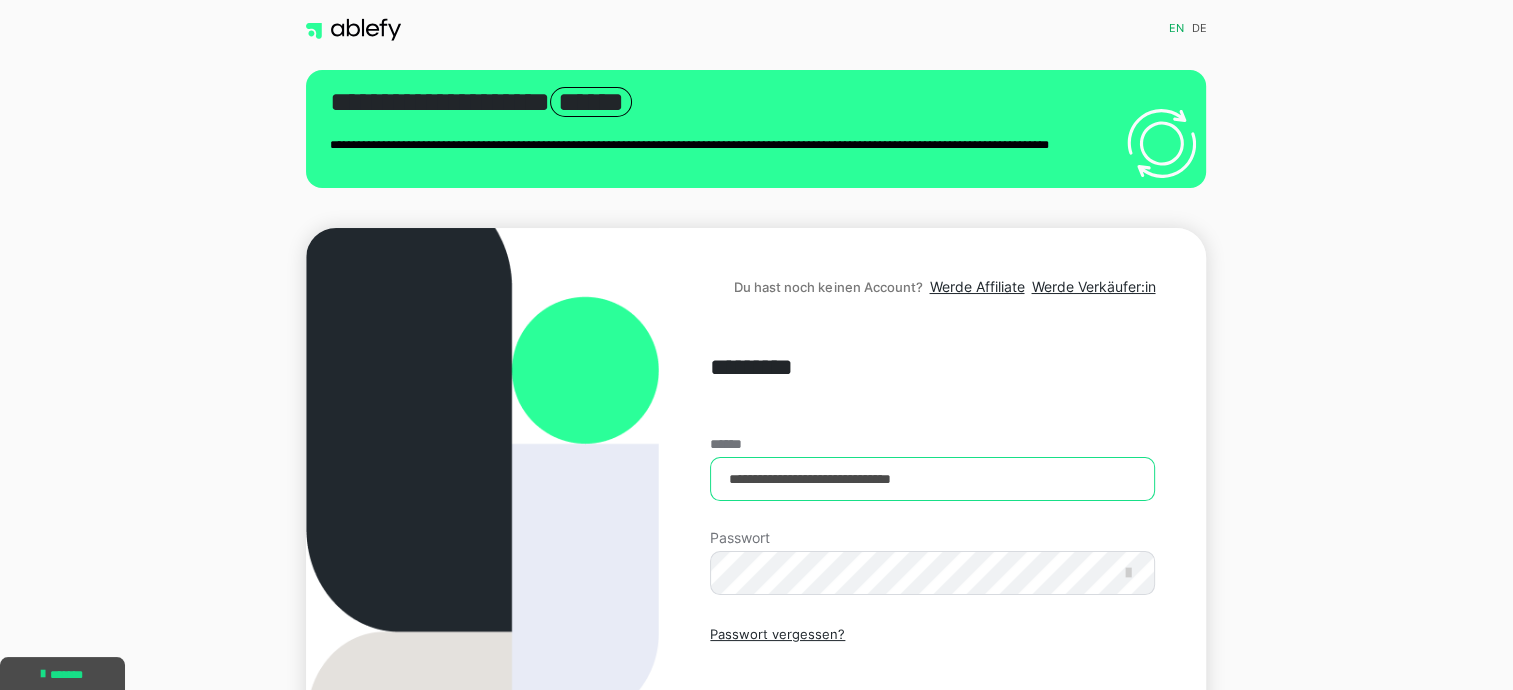 type on "**********" 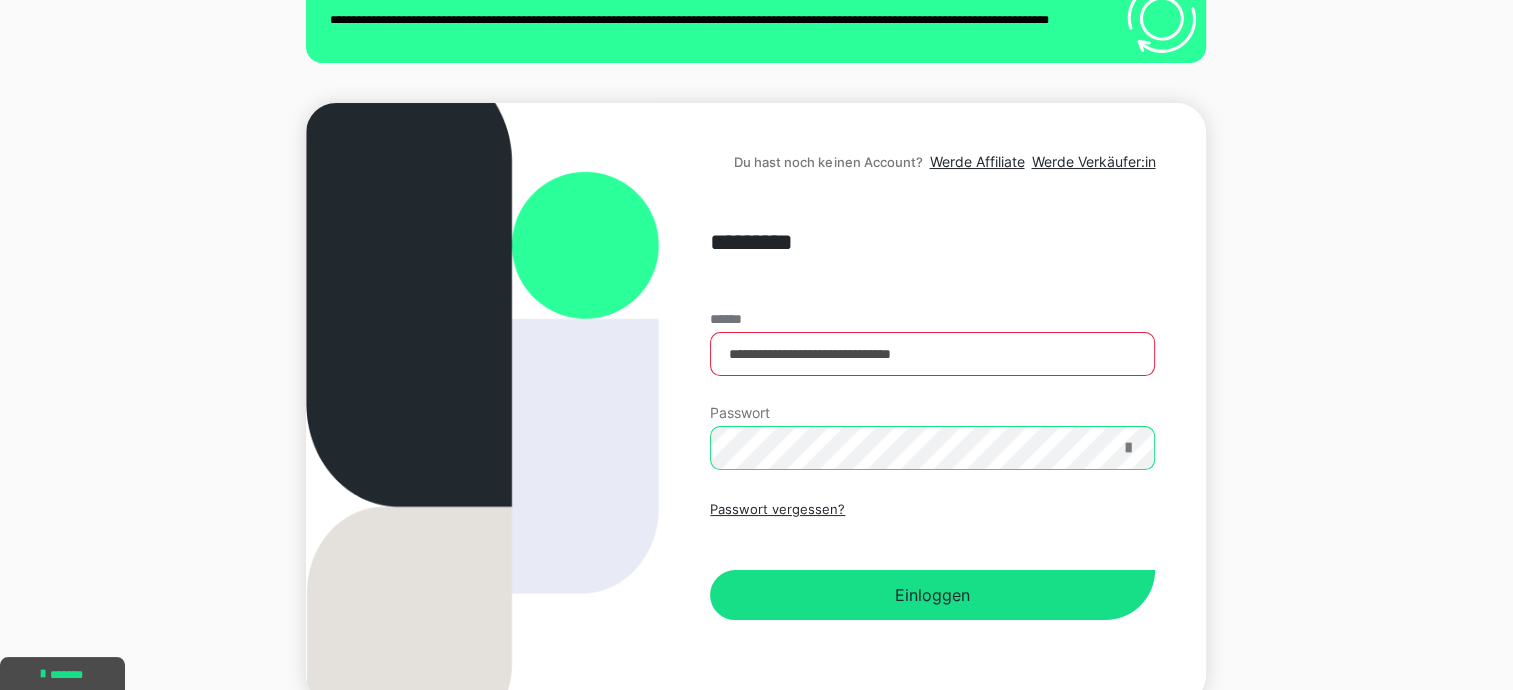 scroll, scrollTop: 200, scrollLeft: 0, axis: vertical 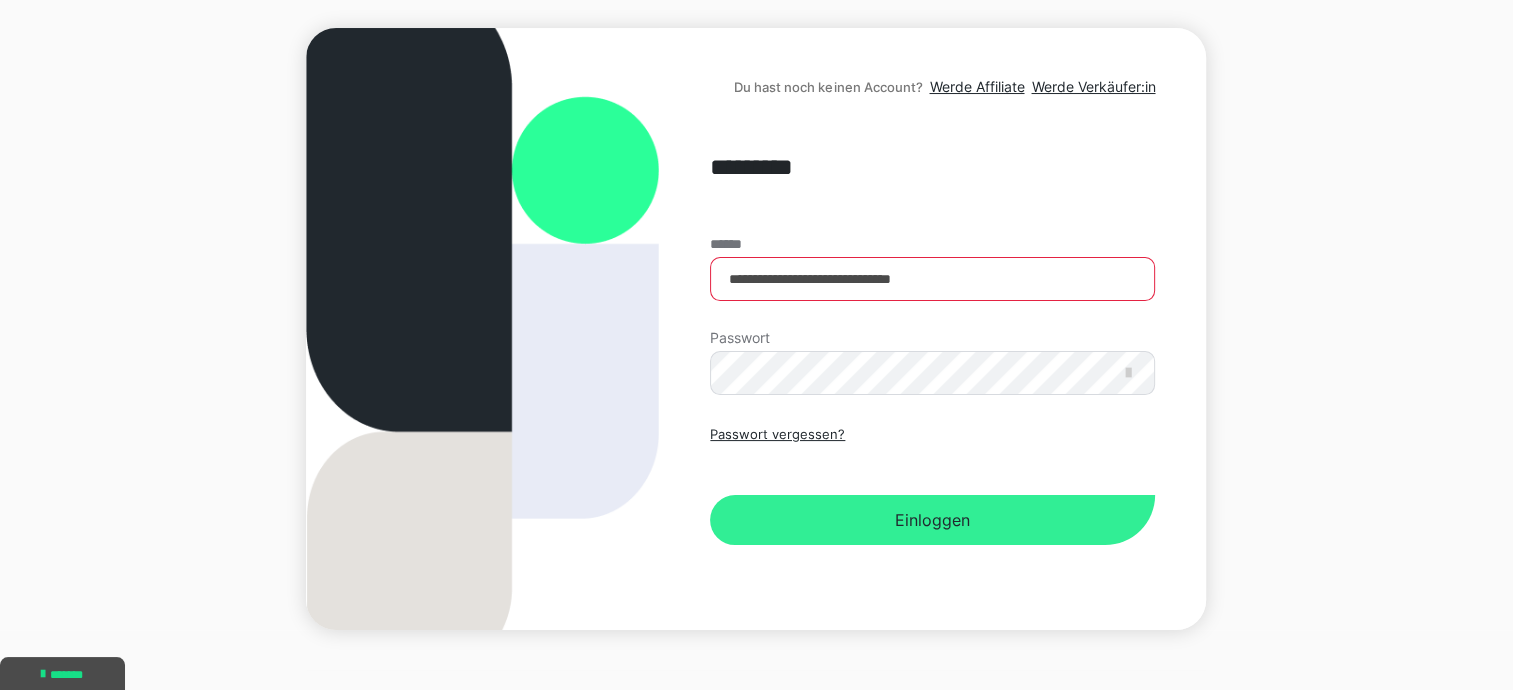 click on "Einloggen" at bounding box center (932, 520) 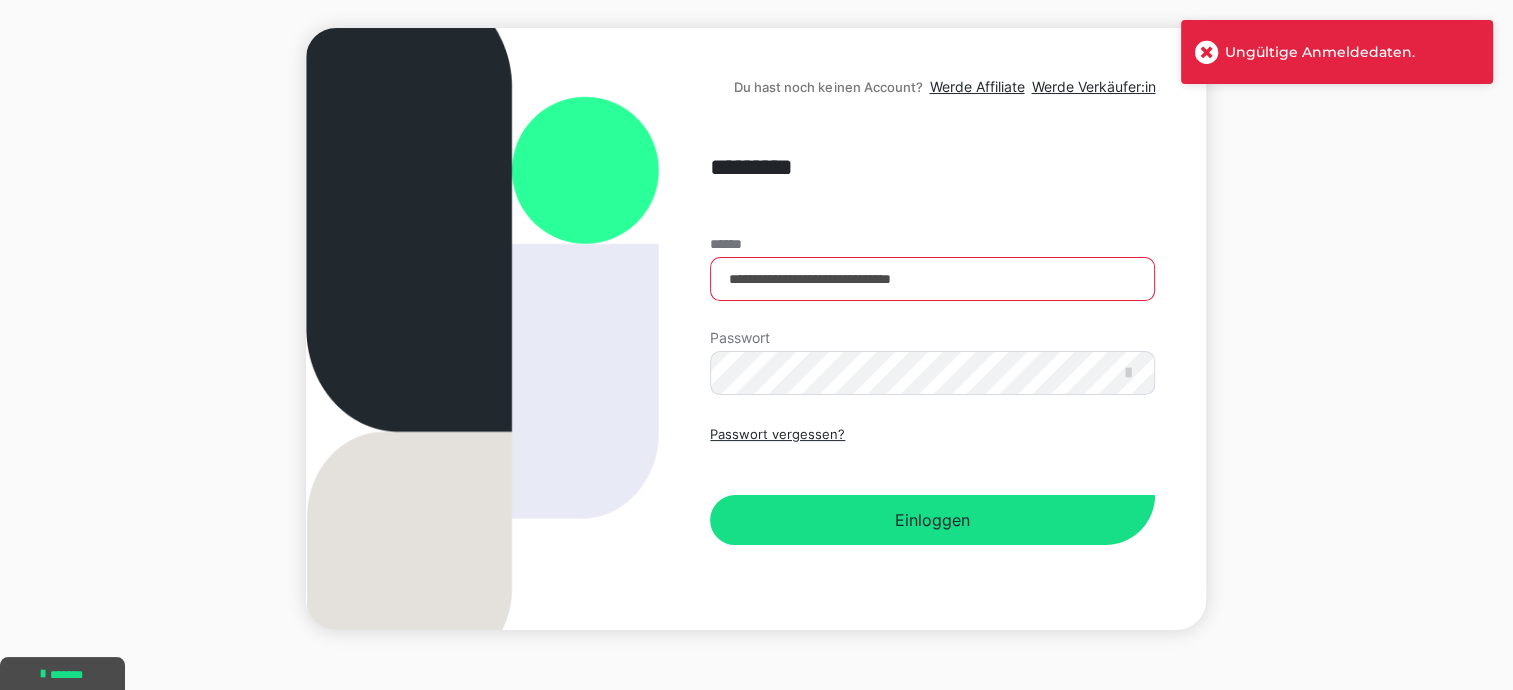 click at bounding box center [1207, 52] 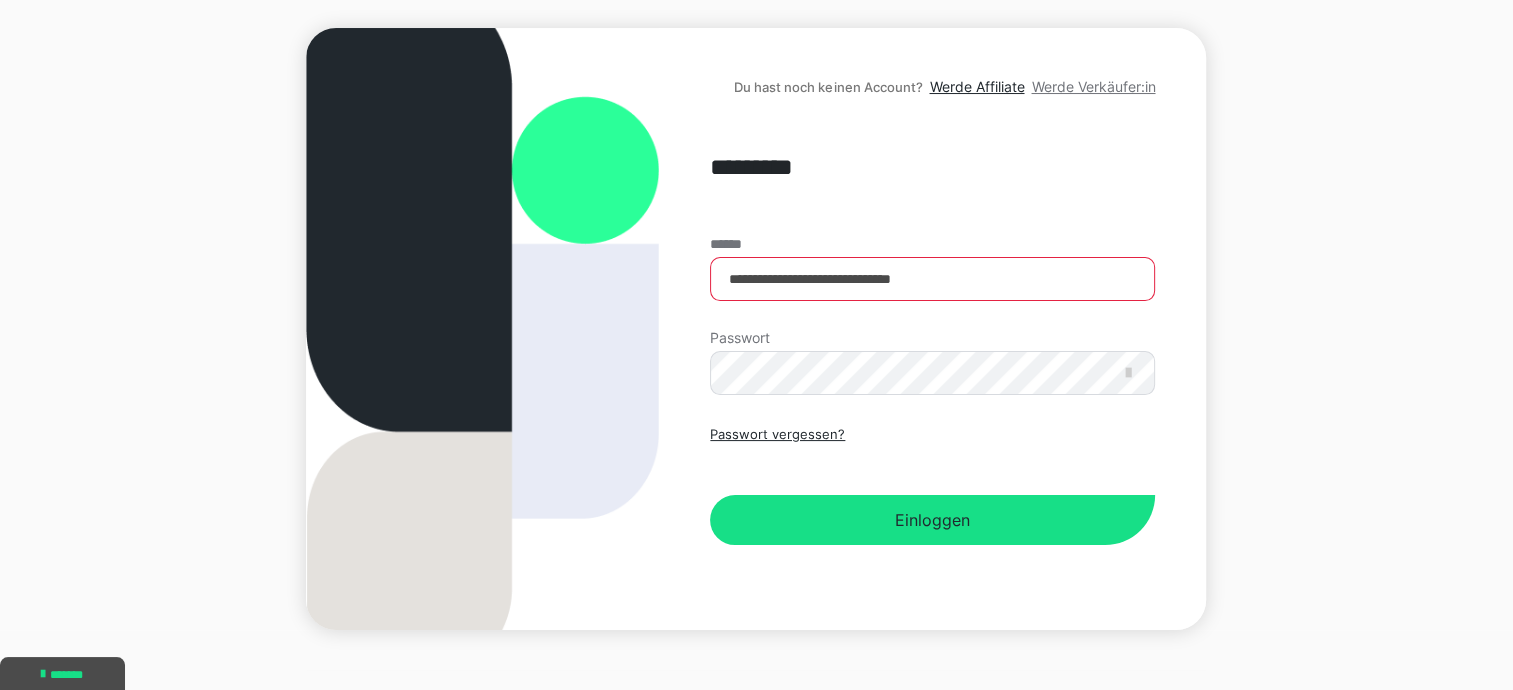 click on "Werde Verkäufer:in" at bounding box center (1093, 86) 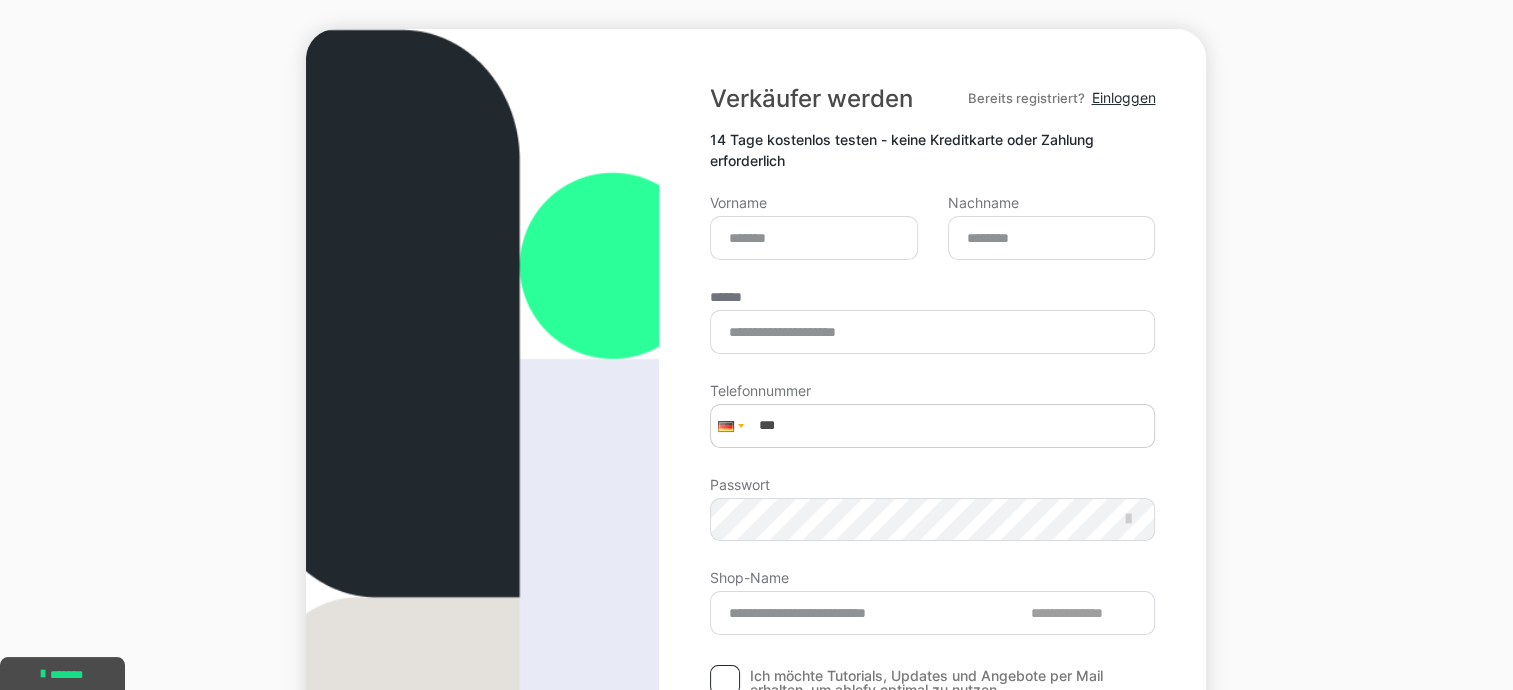 scroll, scrollTop: 200, scrollLeft: 0, axis: vertical 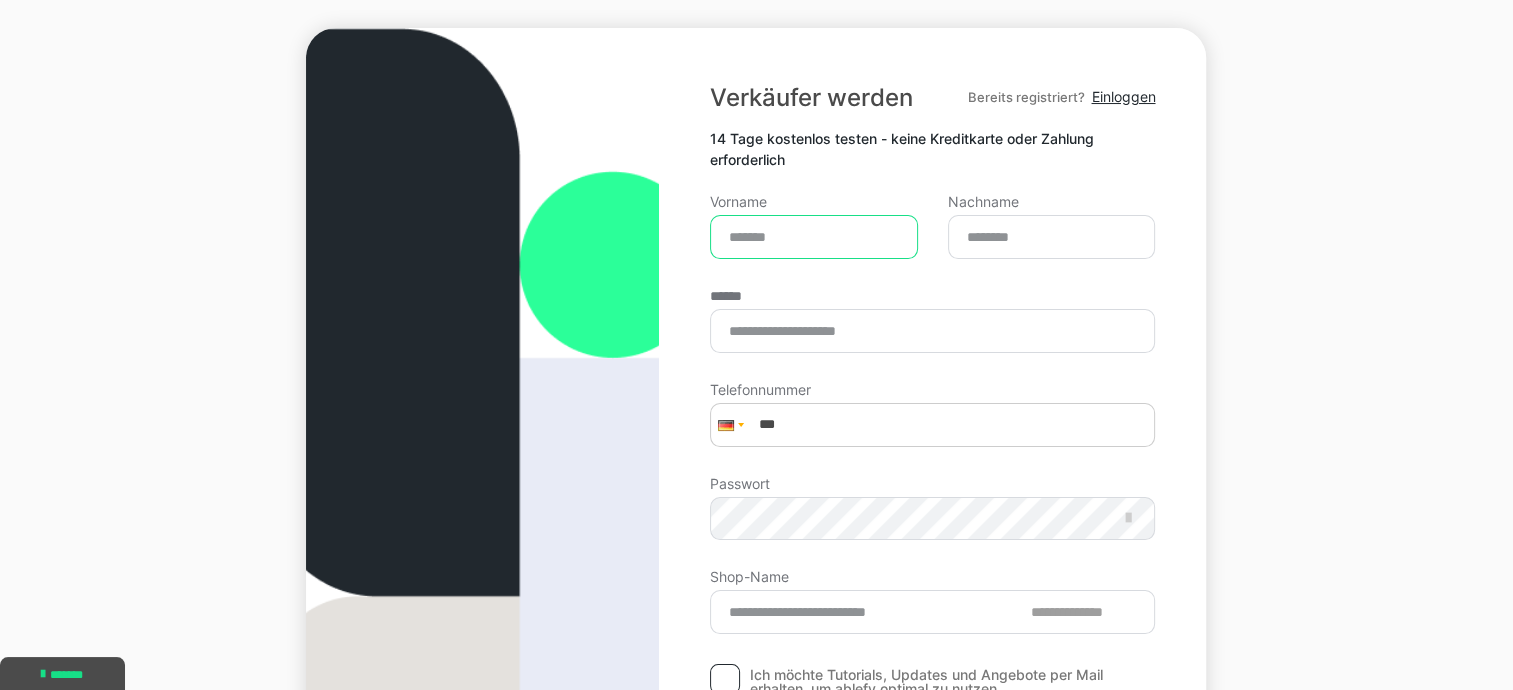 click on "Vorname" at bounding box center [814, 237] 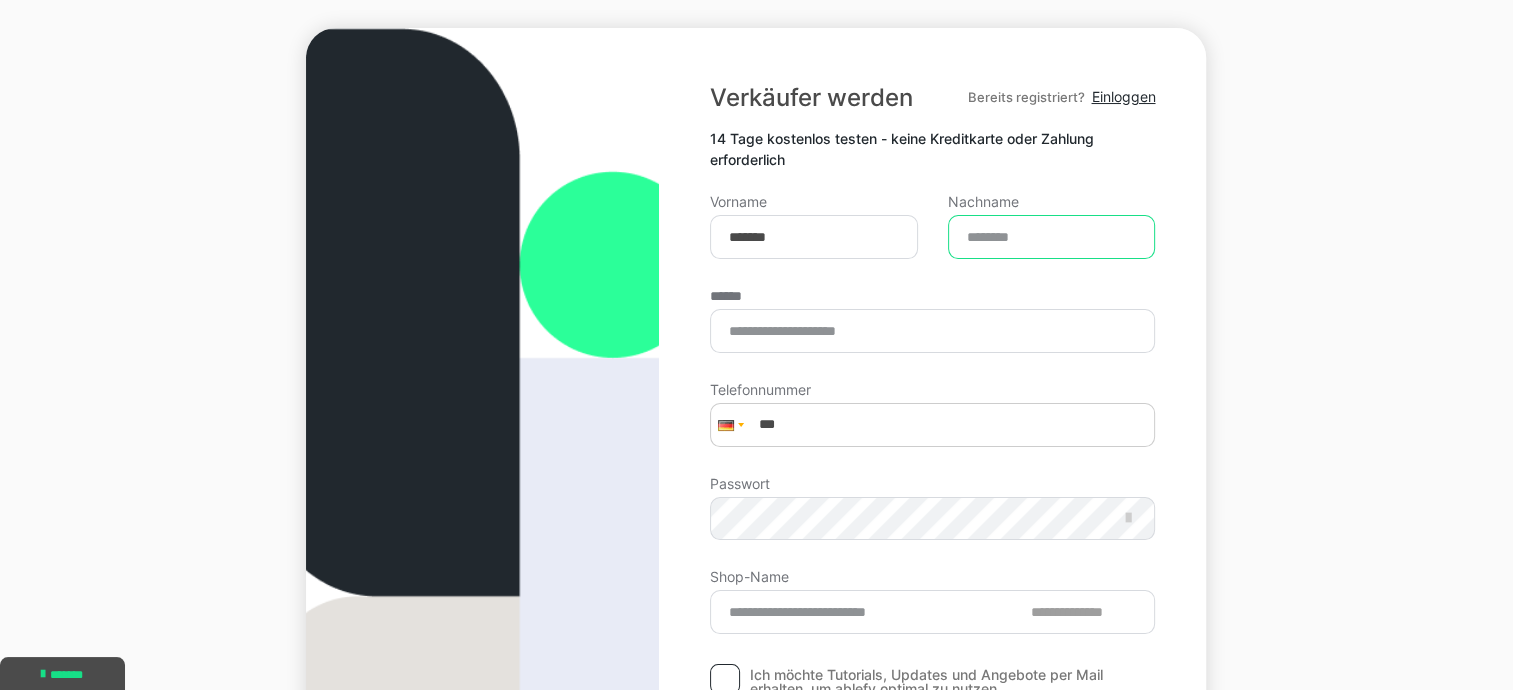 type on "**********" 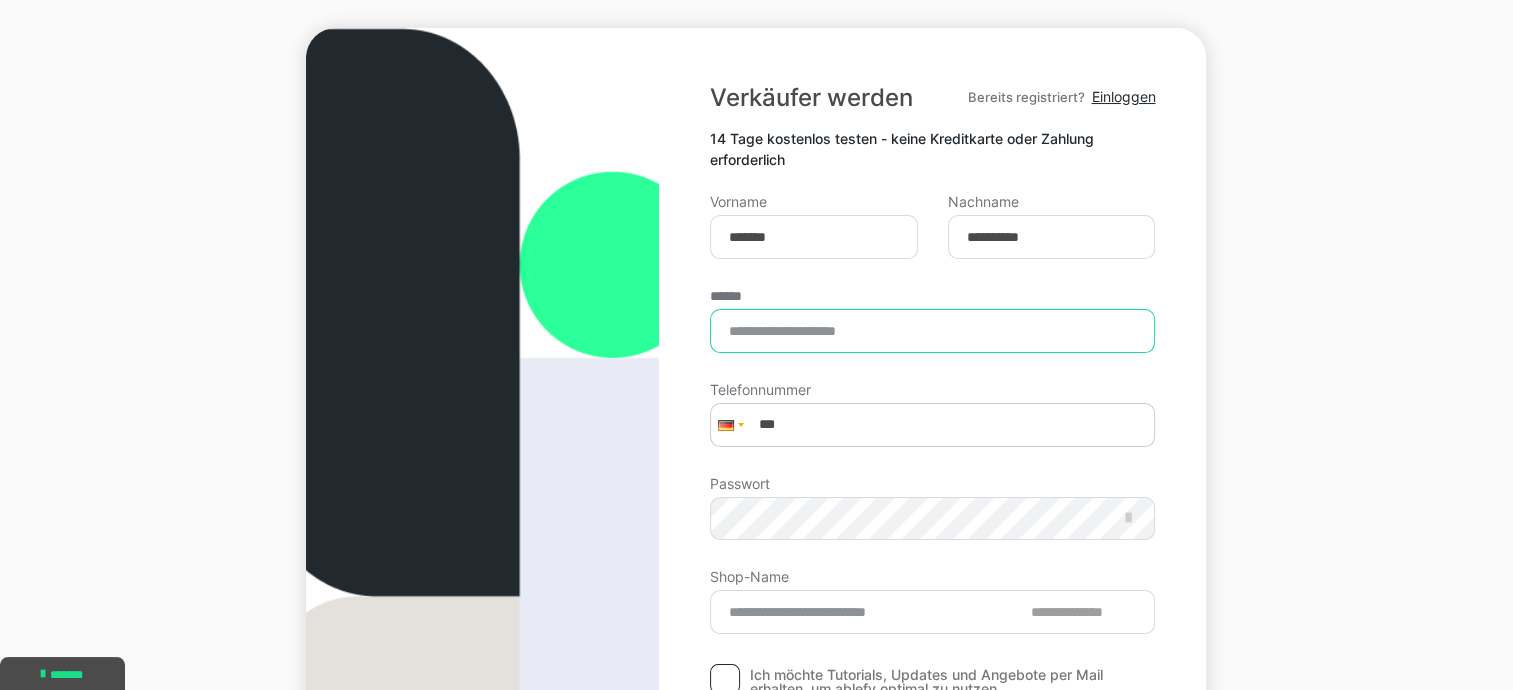 type on "**********" 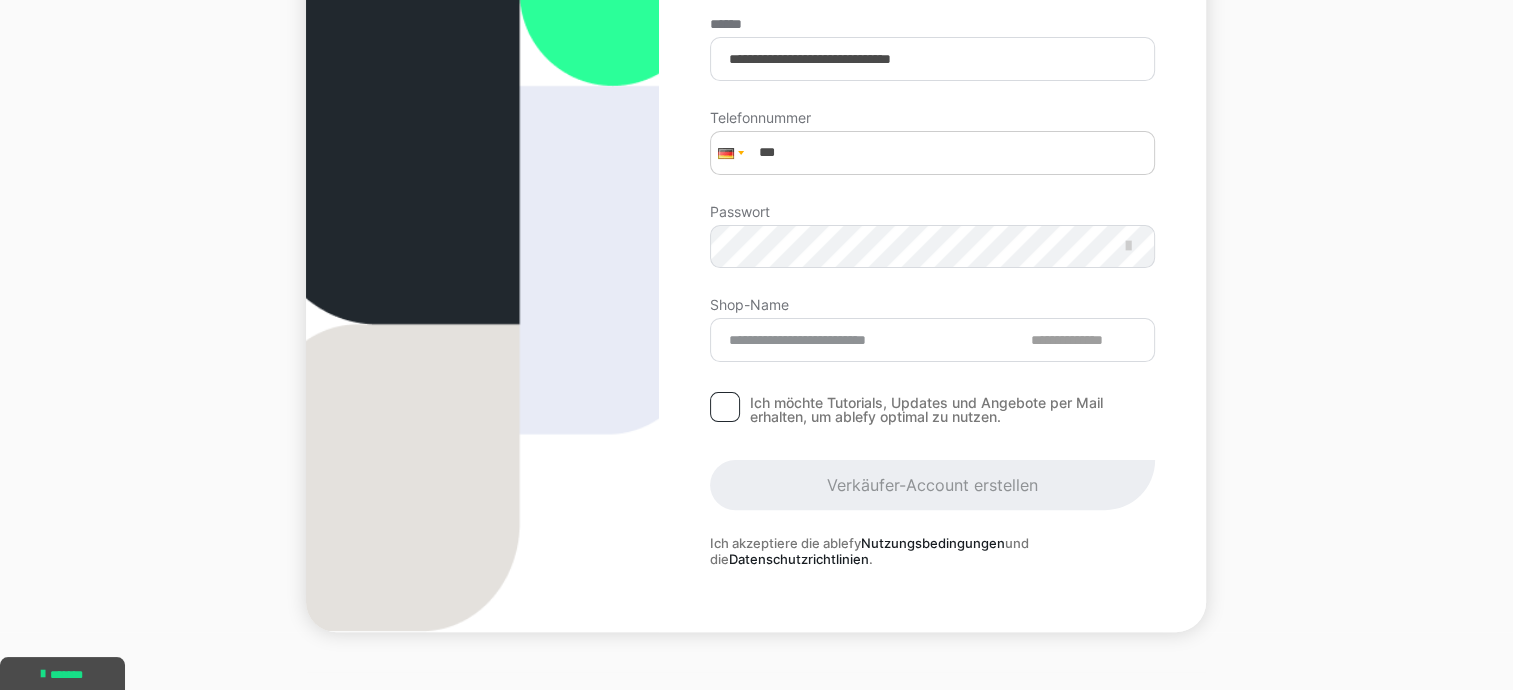 scroll, scrollTop: 500, scrollLeft: 0, axis: vertical 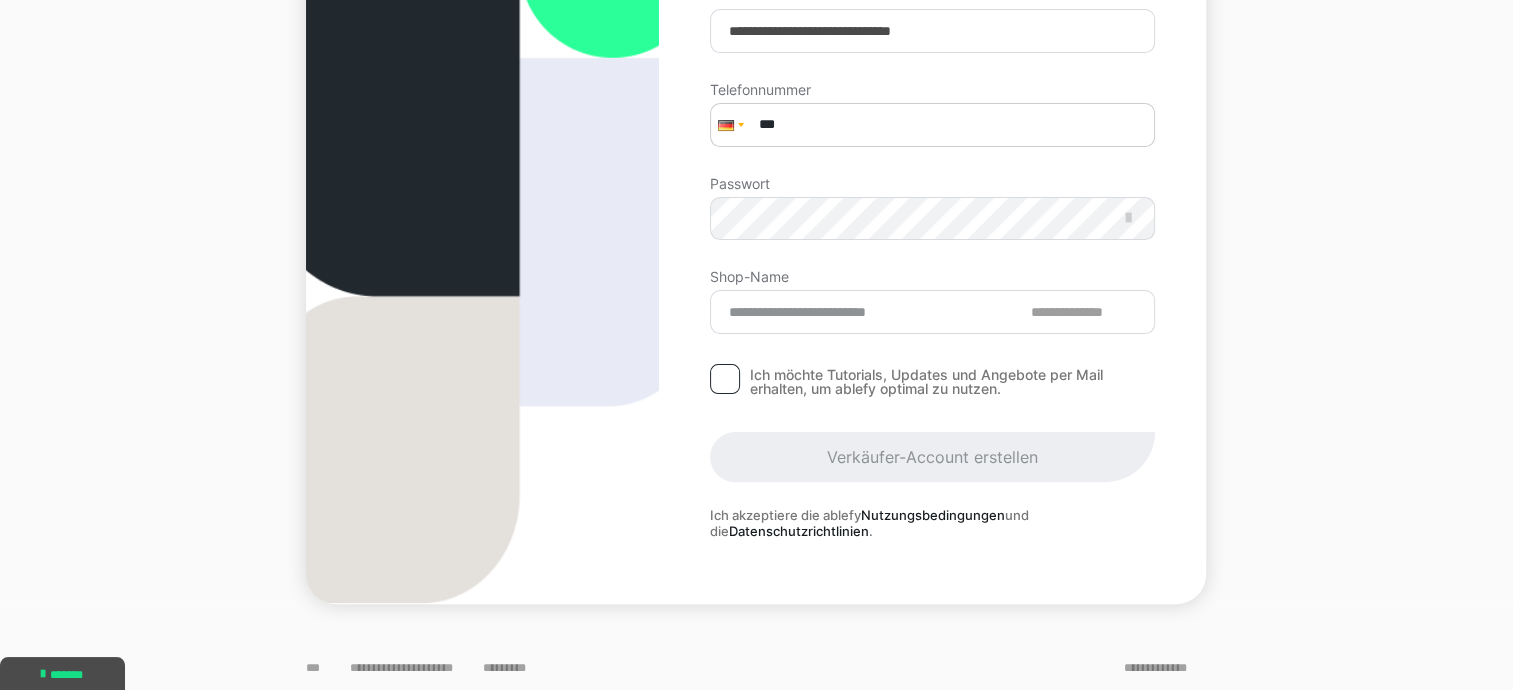 click on "***" at bounding box center [932, 125] 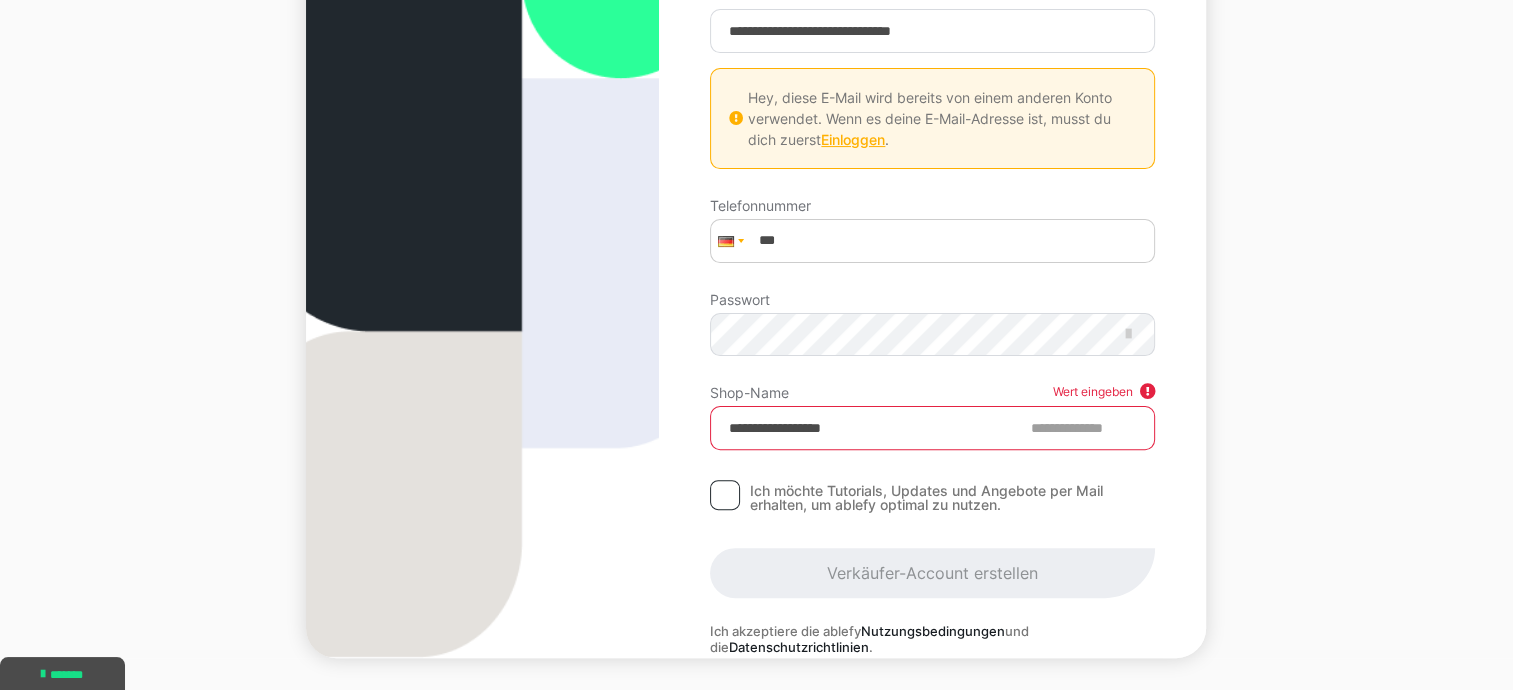 click on "Einloggen" at bounding box center (853, 139) 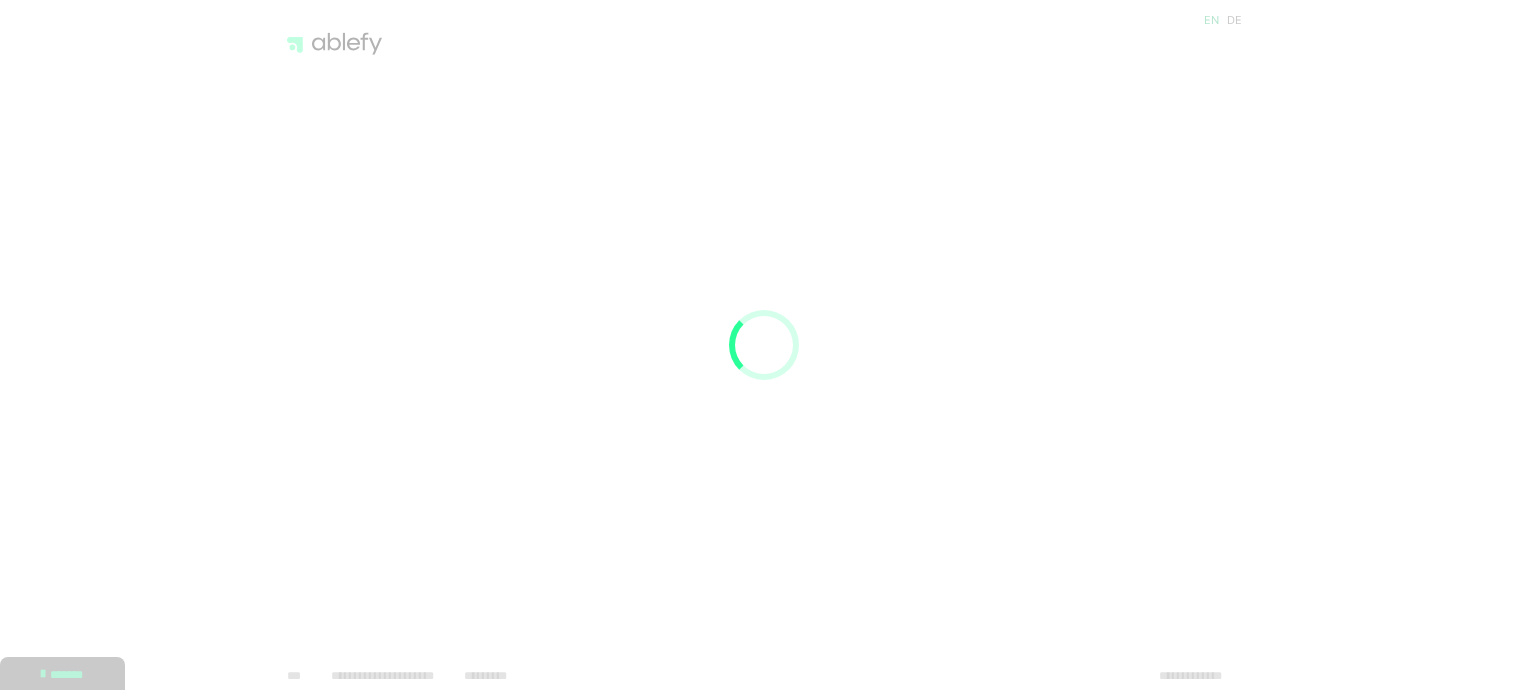 scroll, scrollTop: 0, scrollLeft: 0, axis: both 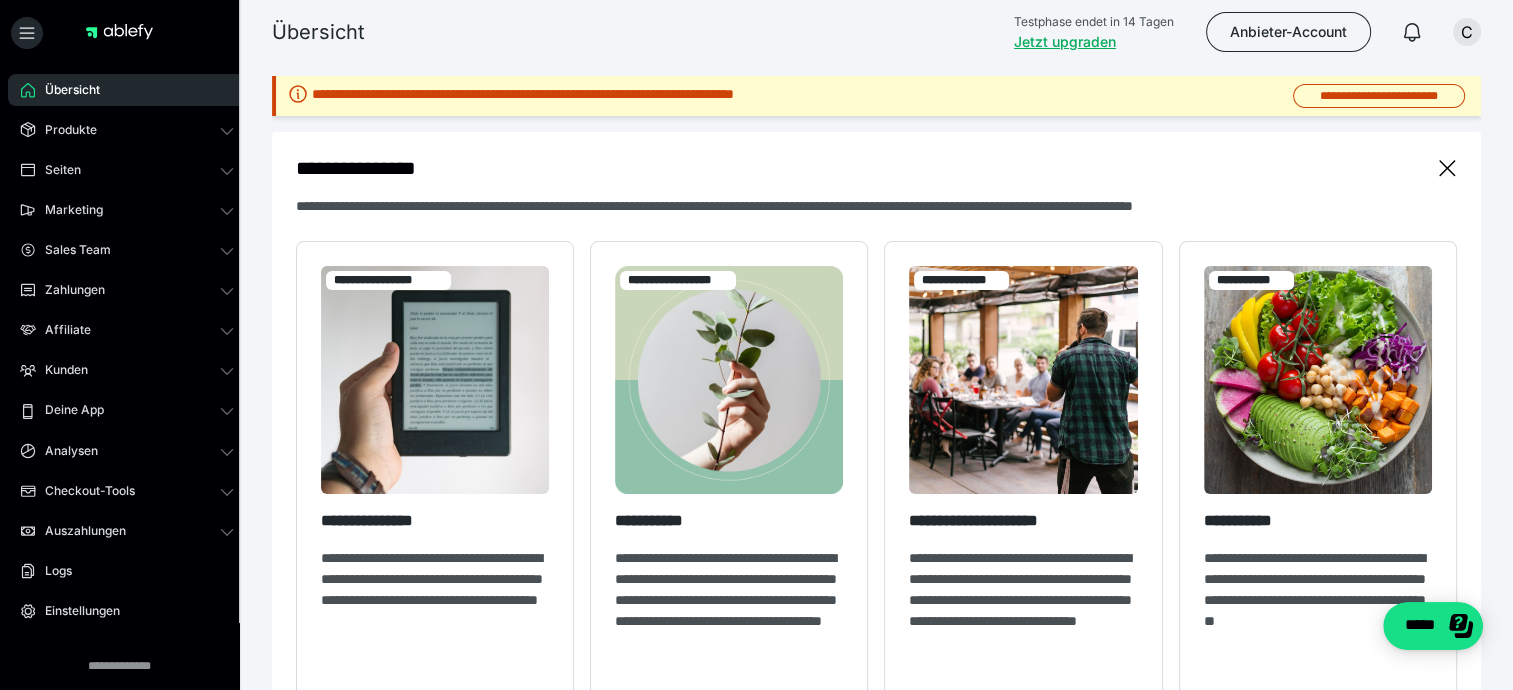 click 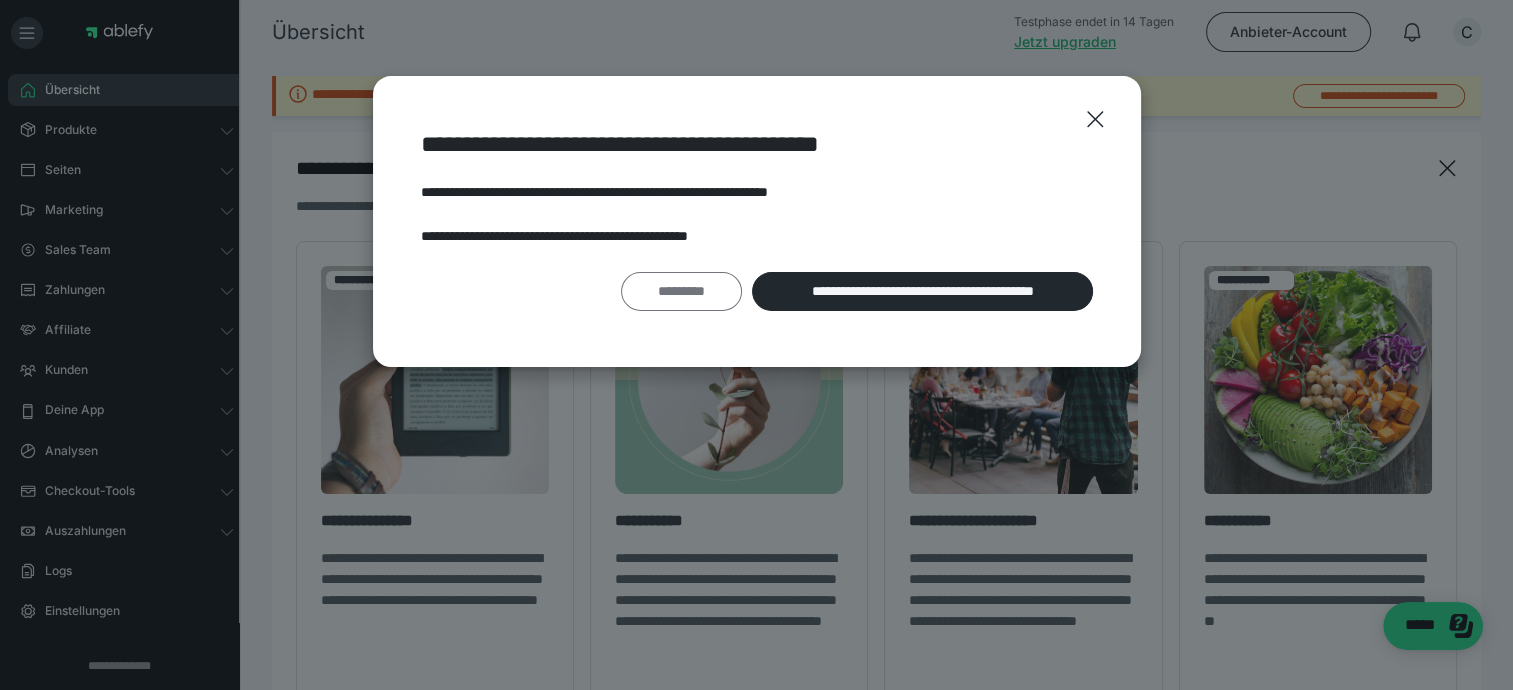 click on "*********" at bounding box center [681, 292] 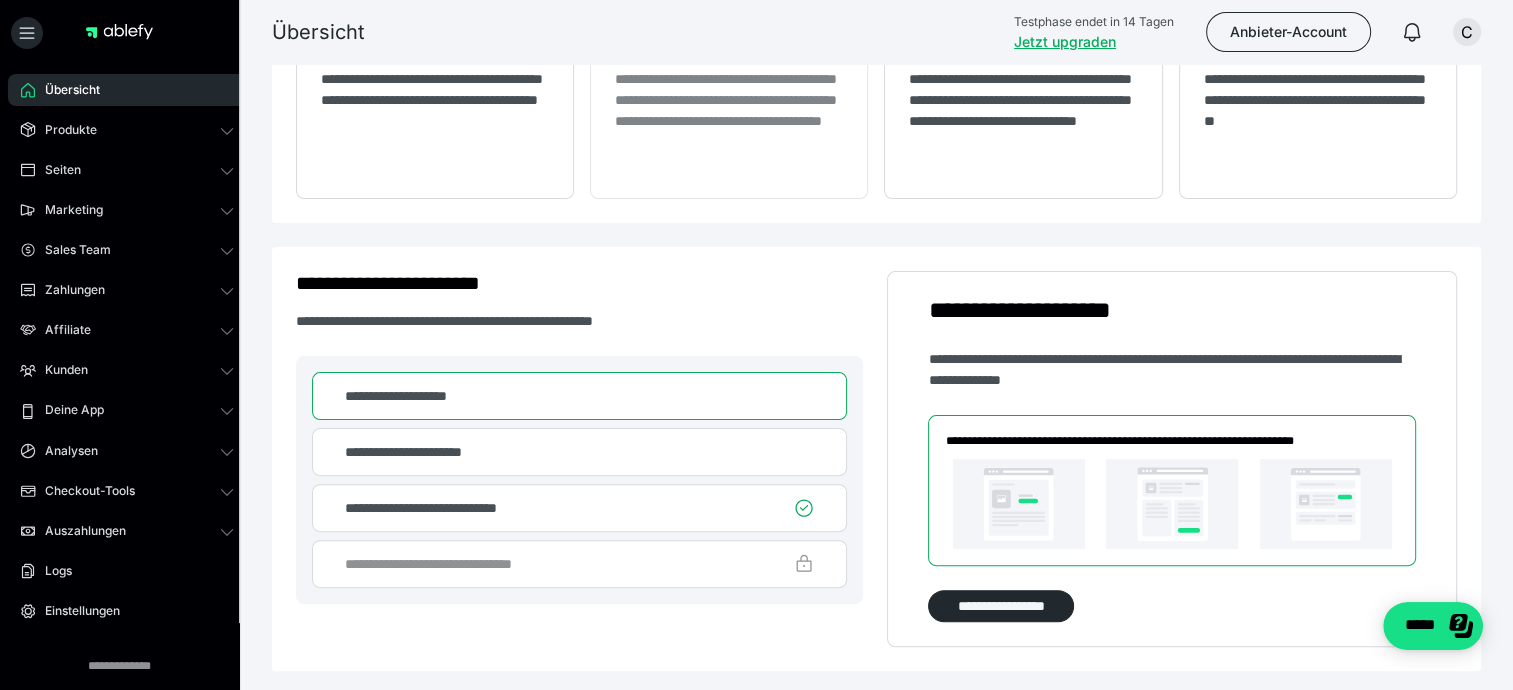 scroll, scrollTop: 700, scrollLeft: 0, axis: vertical 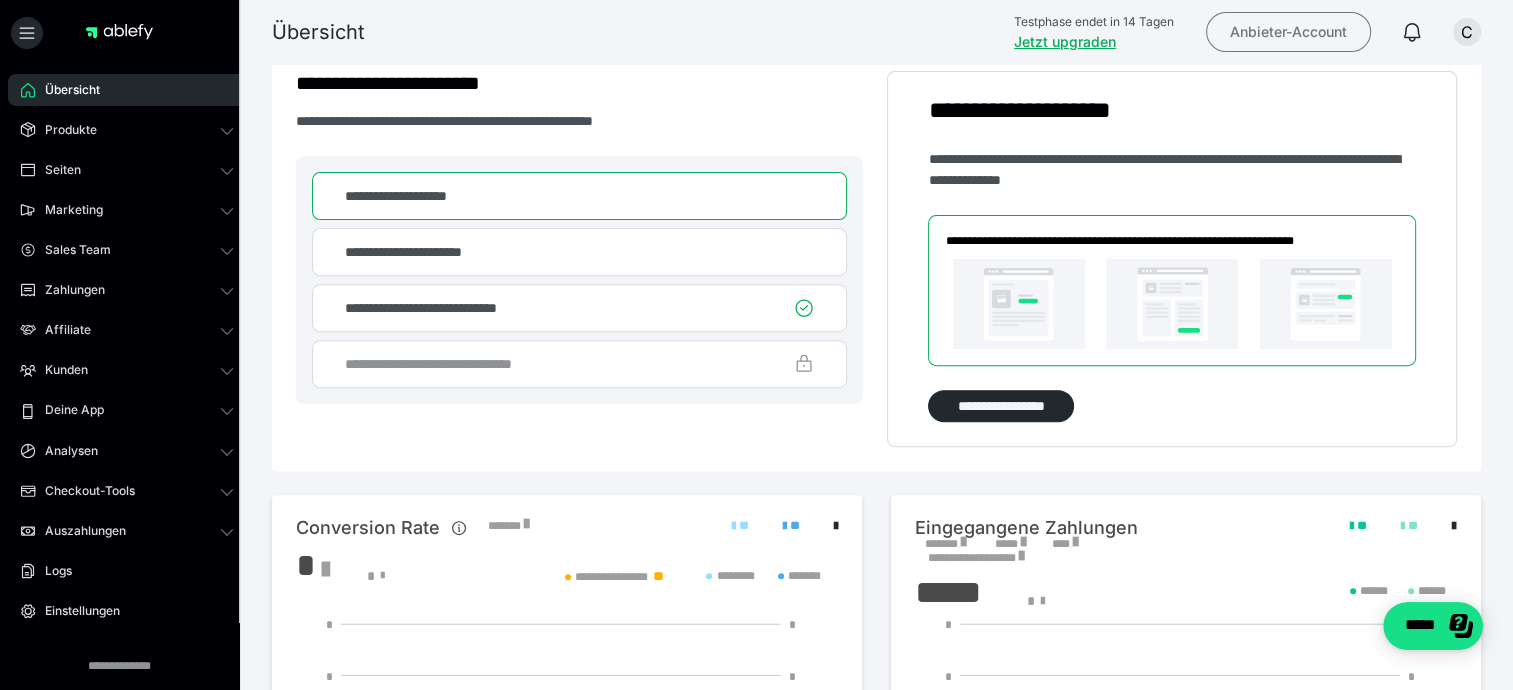 click on "Anbieter-Account" at bounding box center [1288, 32] 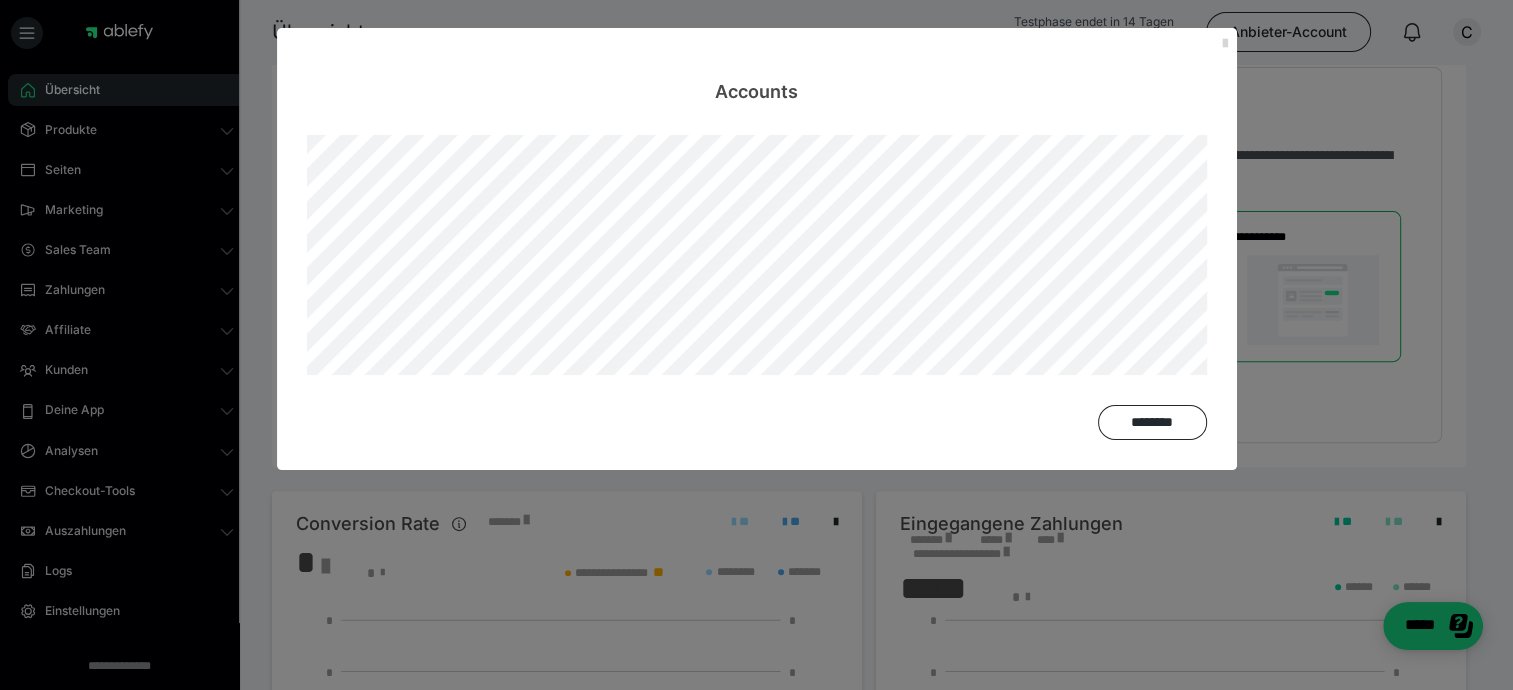 click at bounding box center (1225, 44) 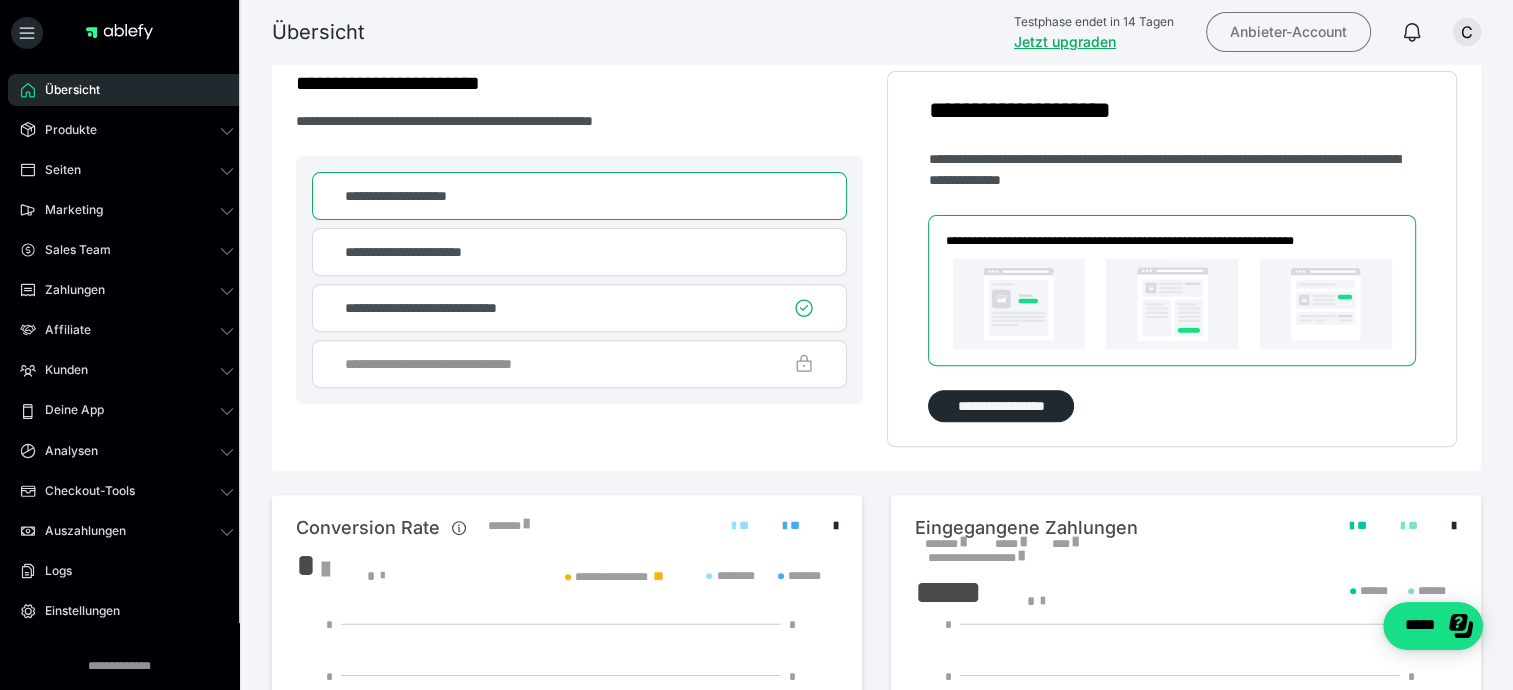 click on "Anbieter-Account" at bounding box center (1288, 32) 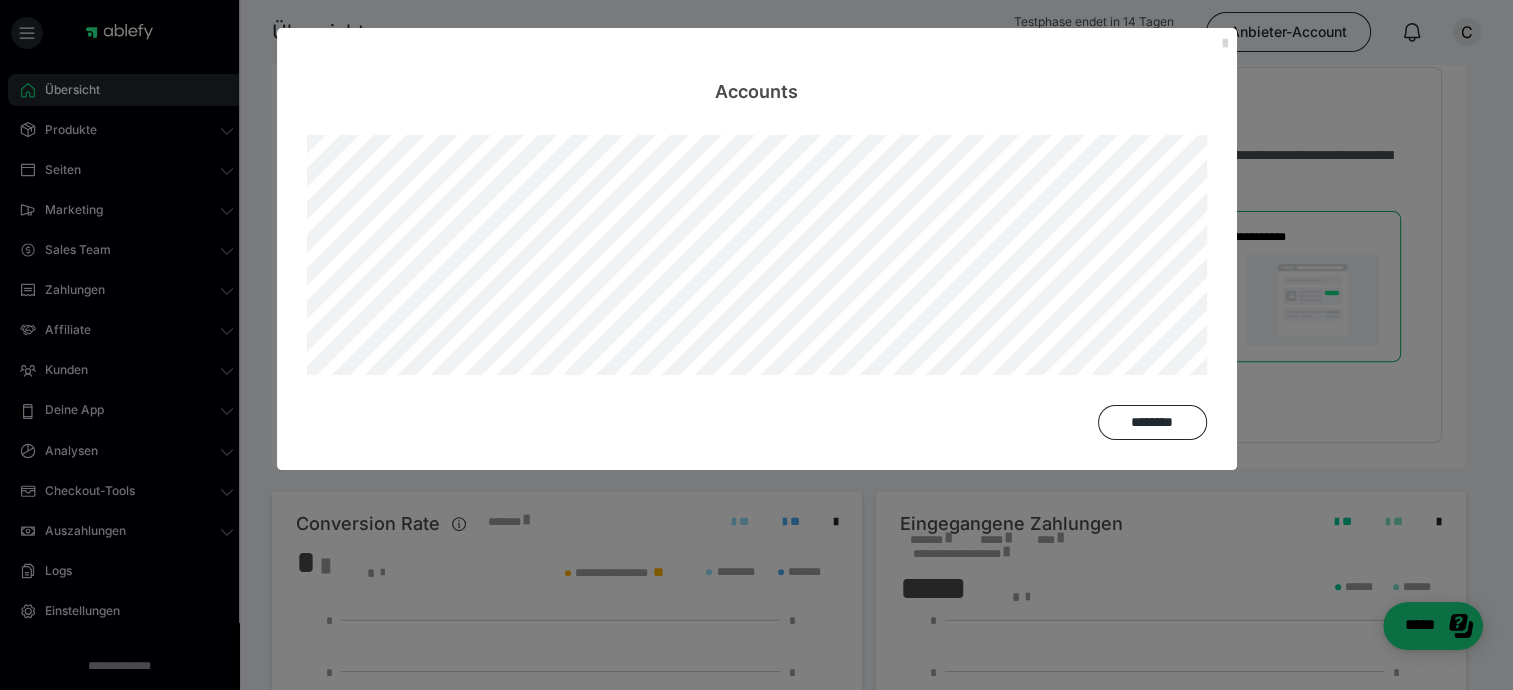 click on "Accounts" at bounding box center [757, 66] 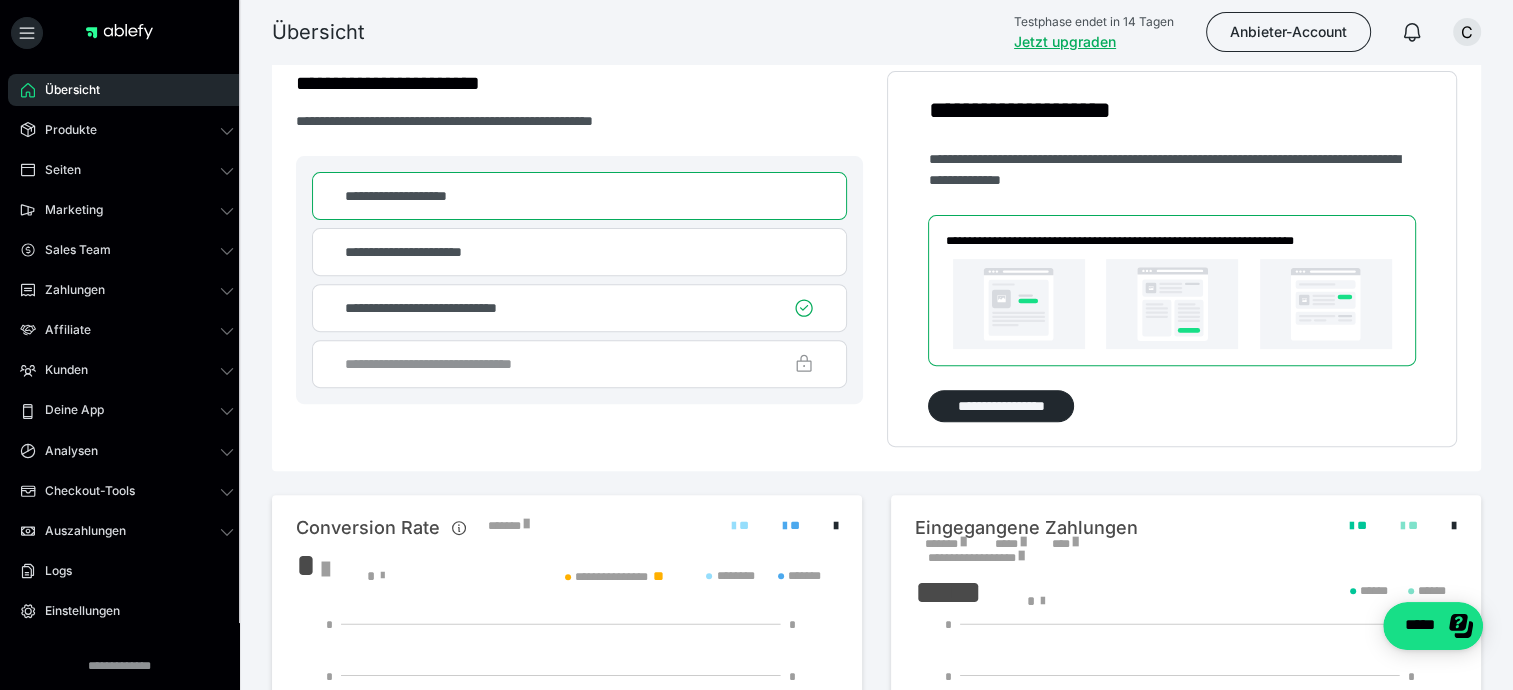click on "**********" at bounding box center (579, 196) 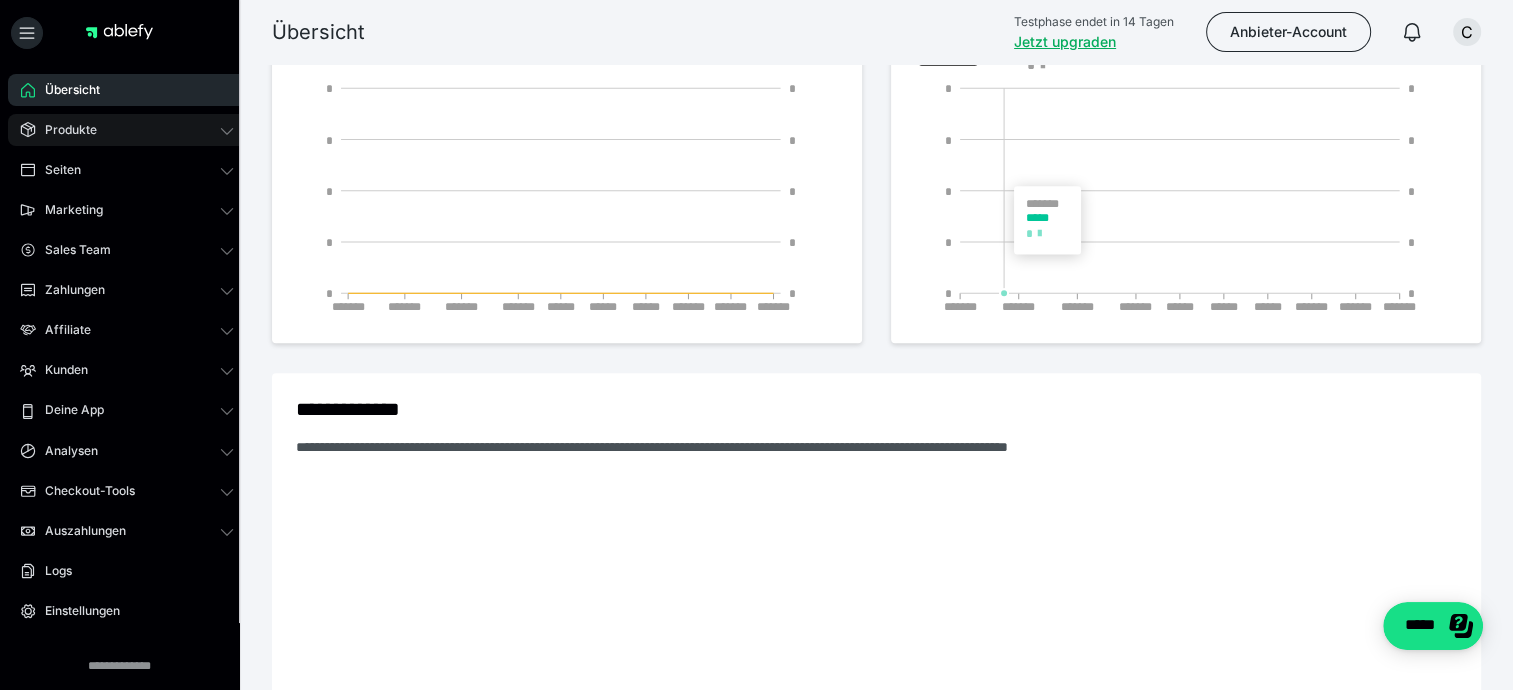 scroll, scrollTop: 1232, scrollLeft: 0, axis: vertical 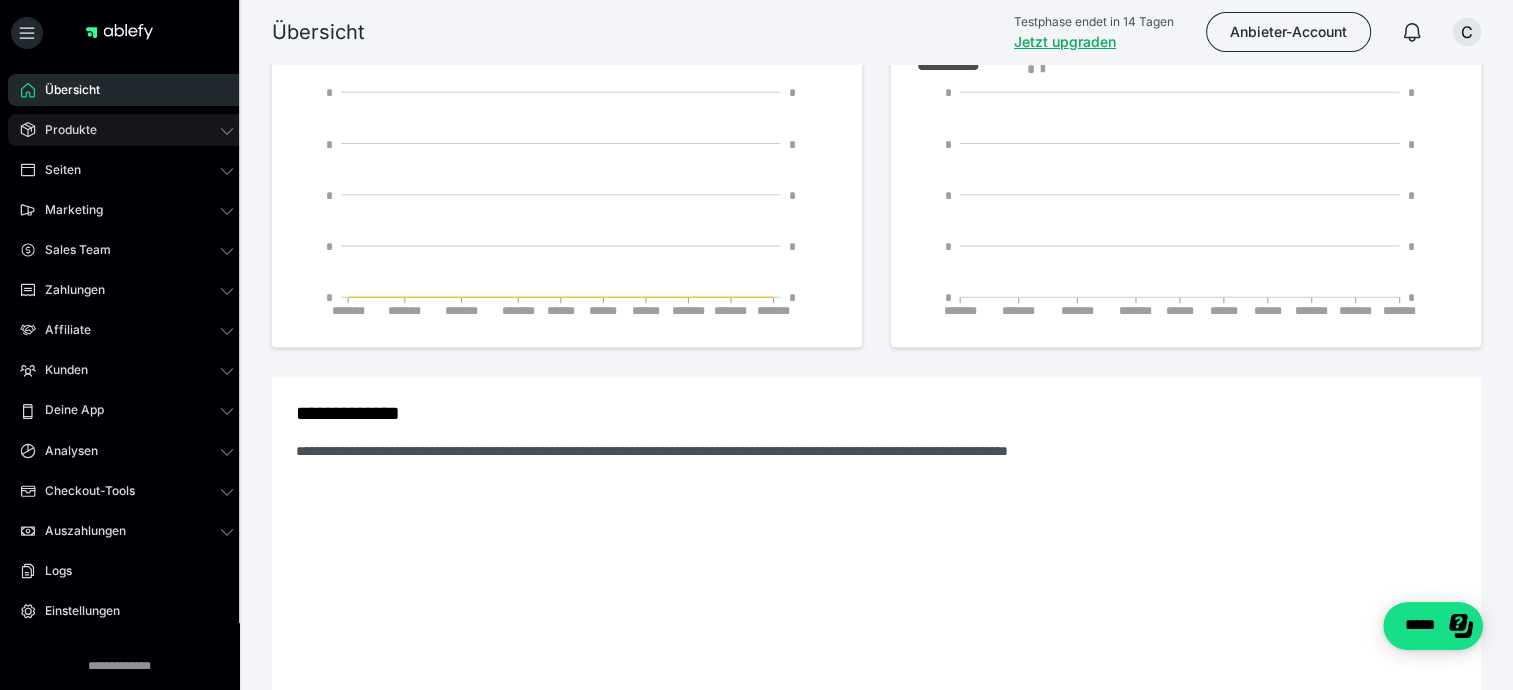 click 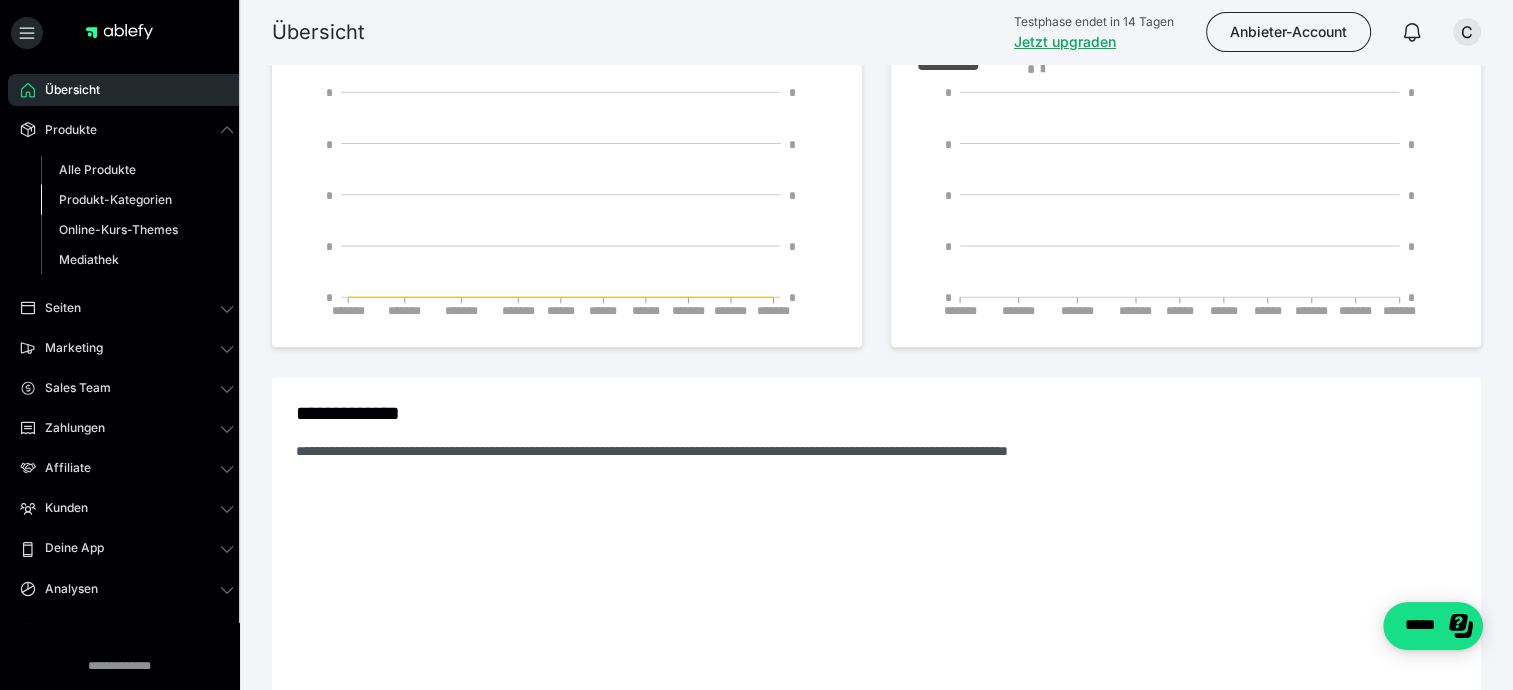 click on "Produkt-Kategorien" at bounding box center (115, 199) 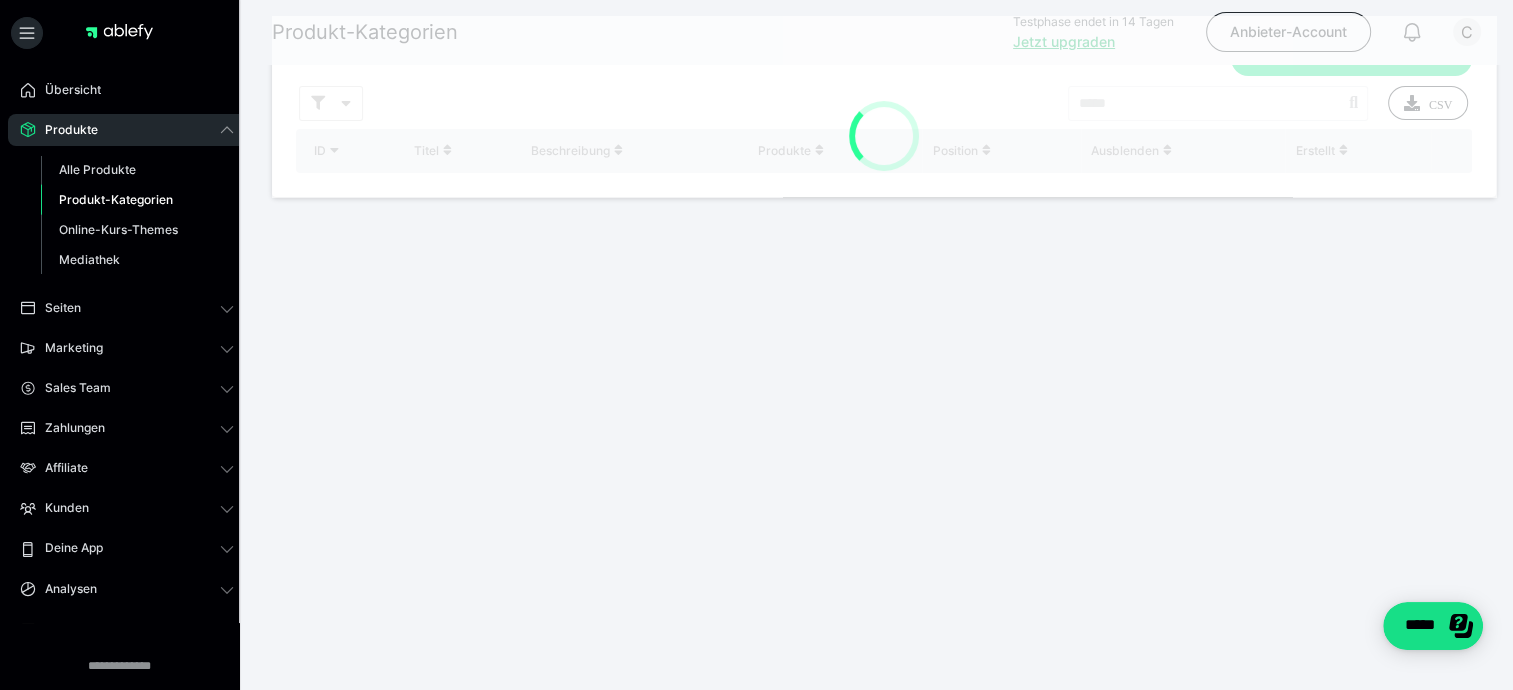 scroll, scrollTop: 0, scrollLeft: 0, axis: both 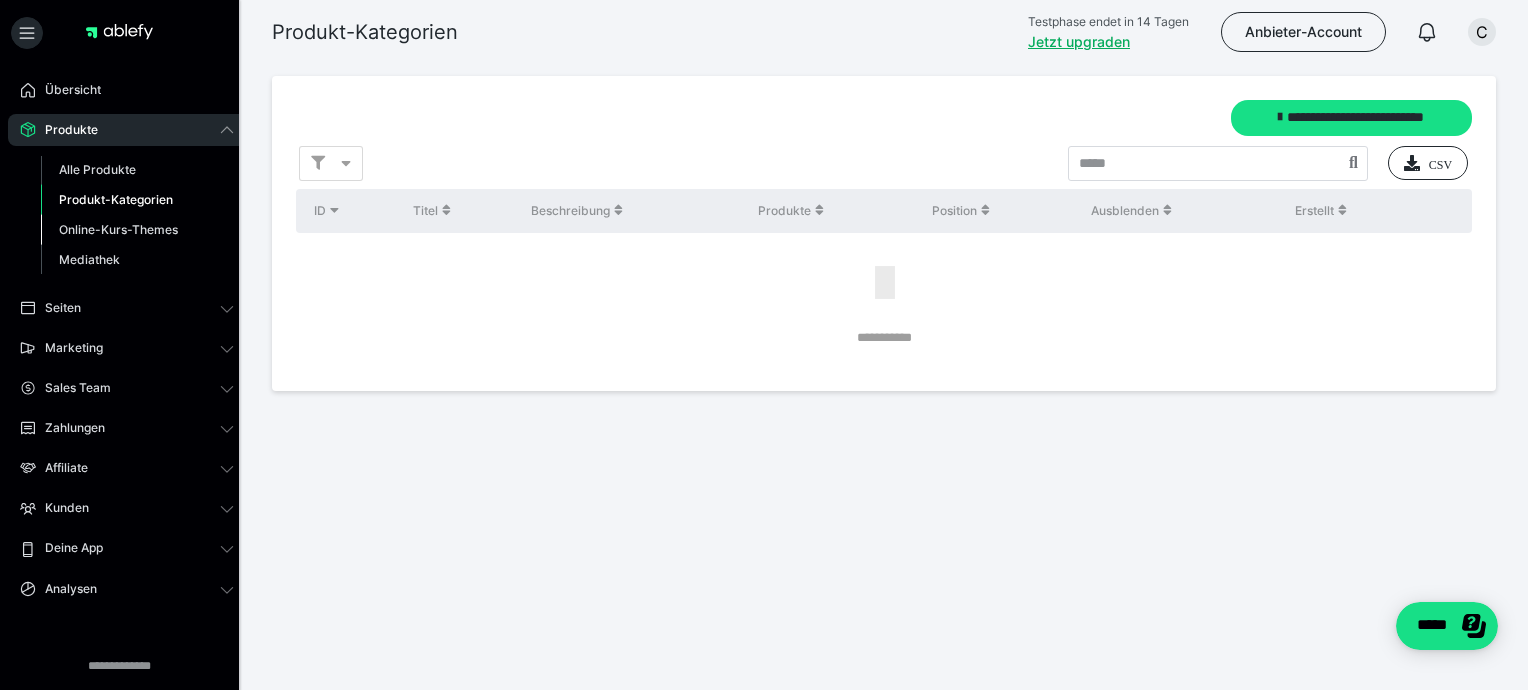 click on "Online-Kurs-Themes" at bounding box center (118, 229) 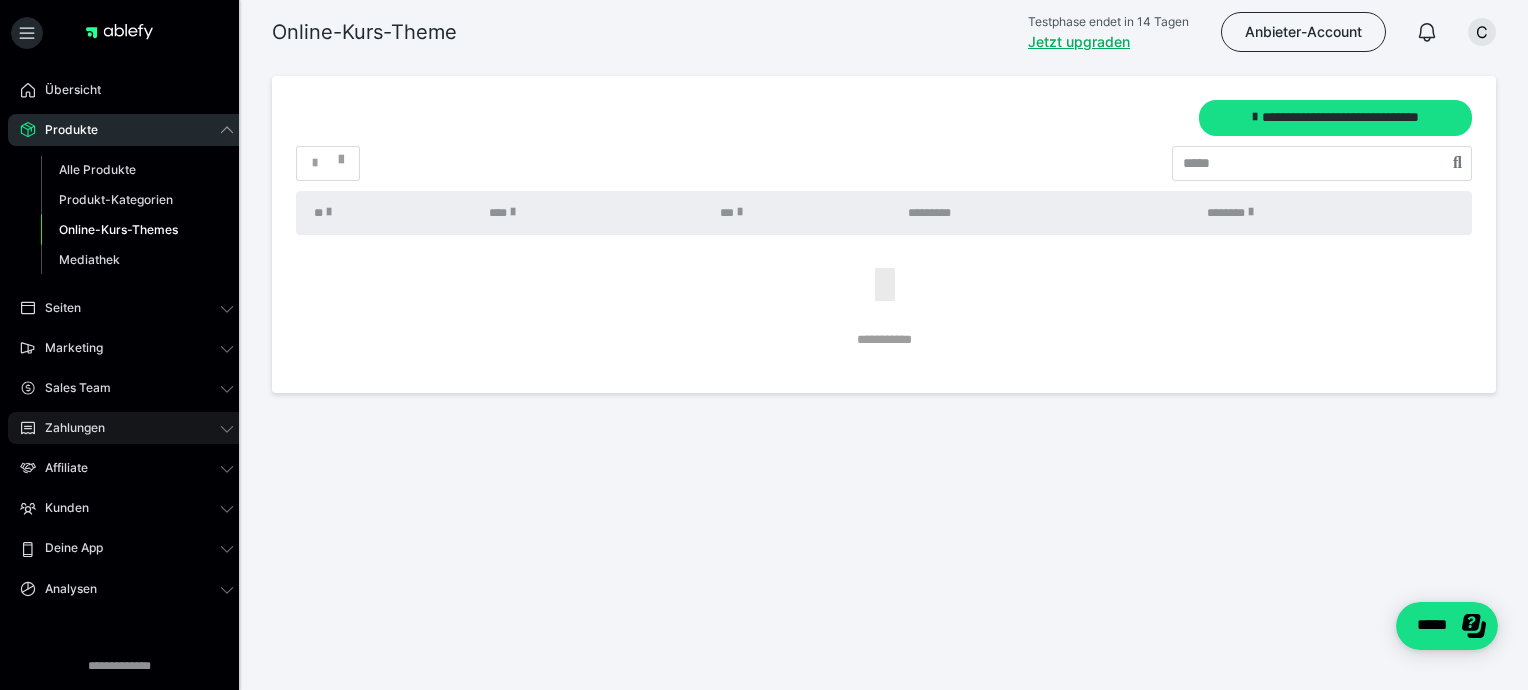 click on "Zahlungen" at bounding box center [127, 428] 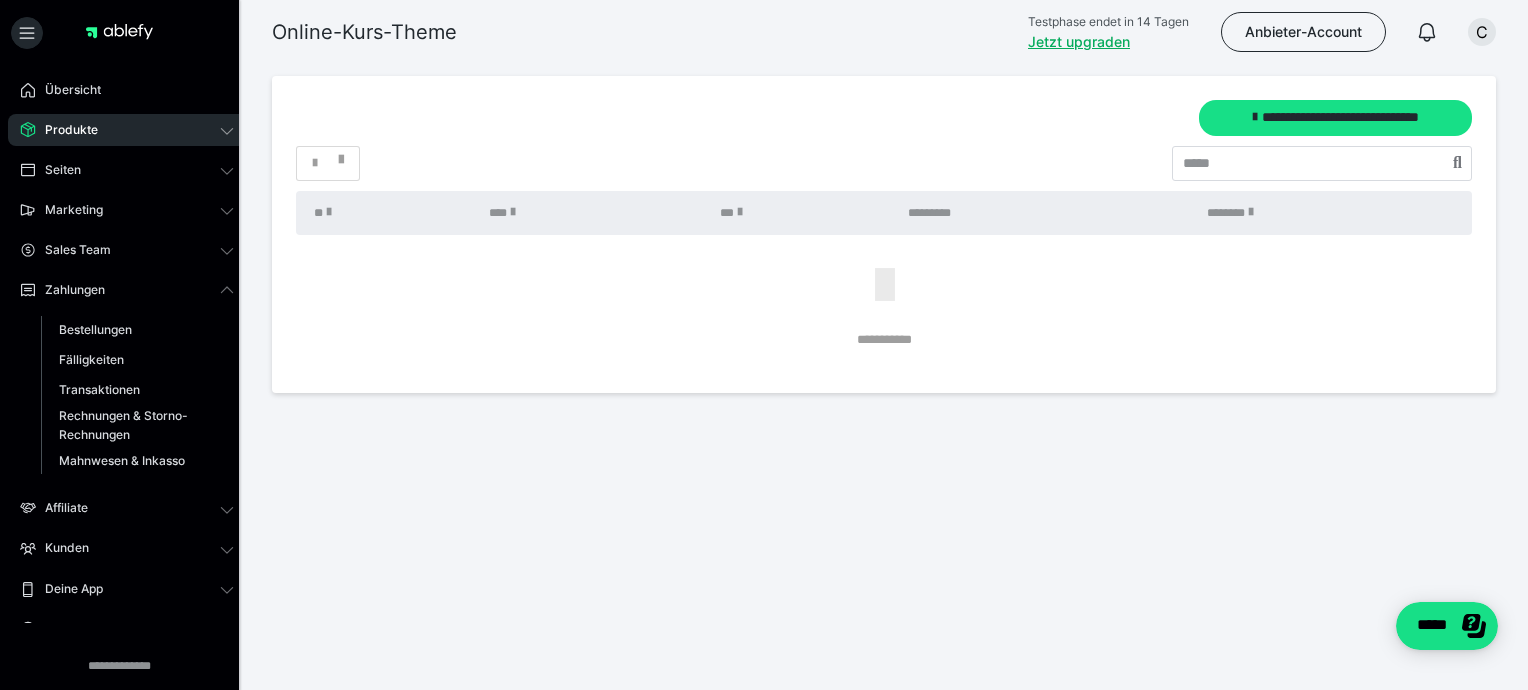click 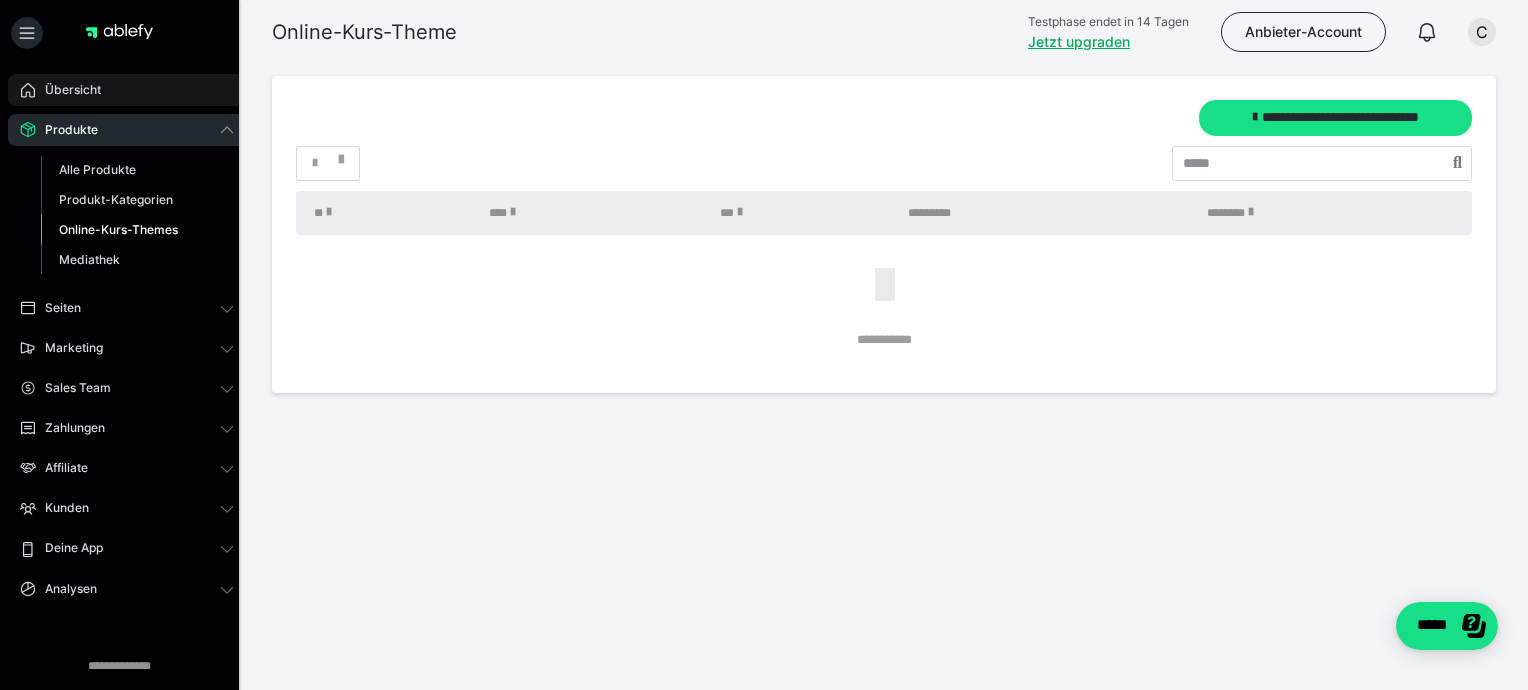 click on "Übersicht" at bounding box center [66, 90] 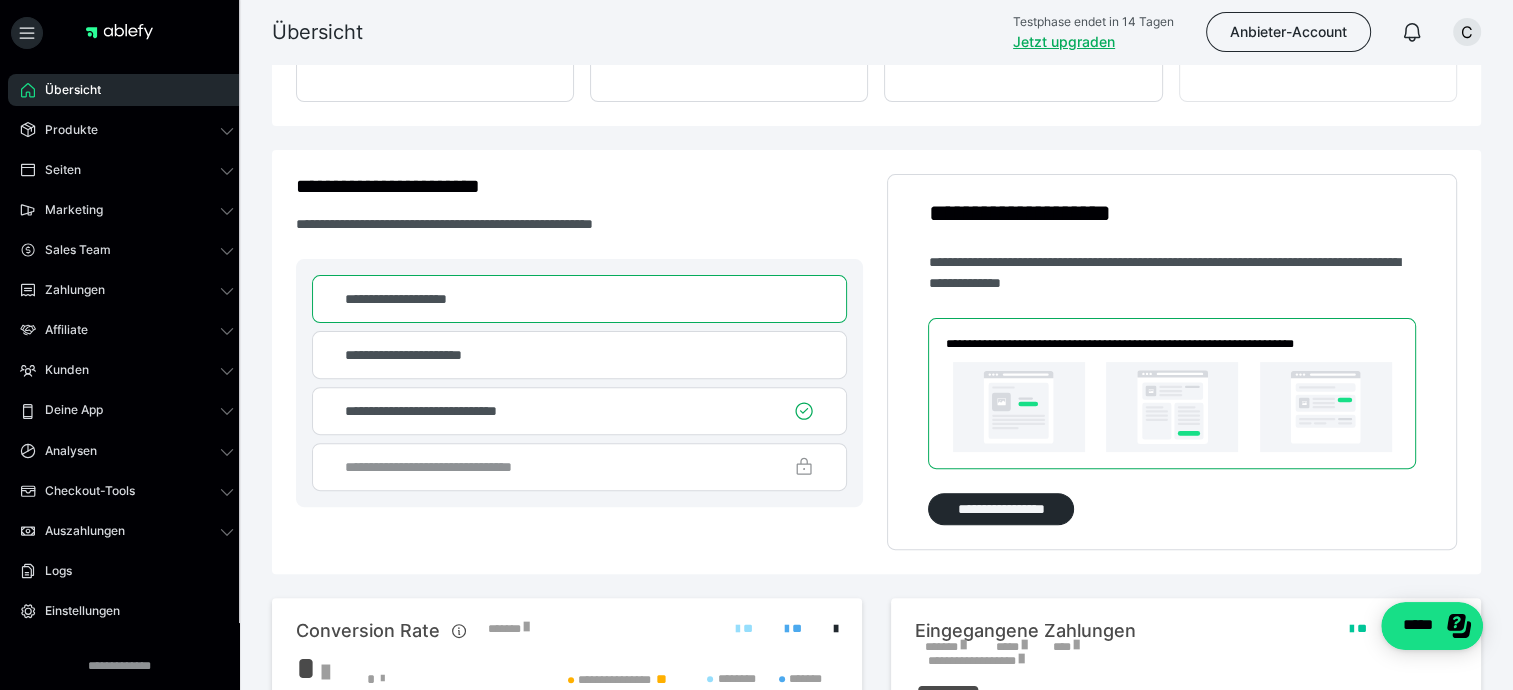 scroll, scrollTop: 800, scrollLeft: 0, axis: vertical 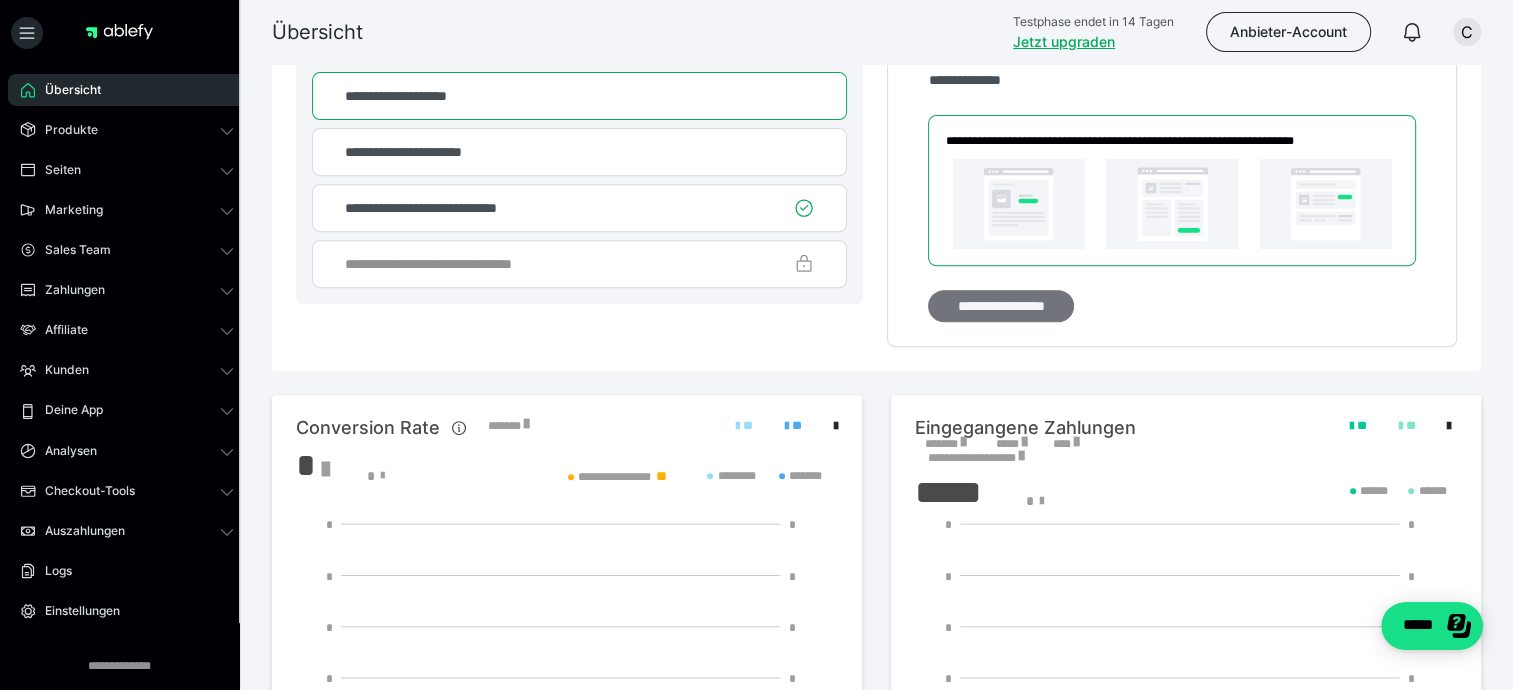 click on "**********" at bounding box center [1001, 306] 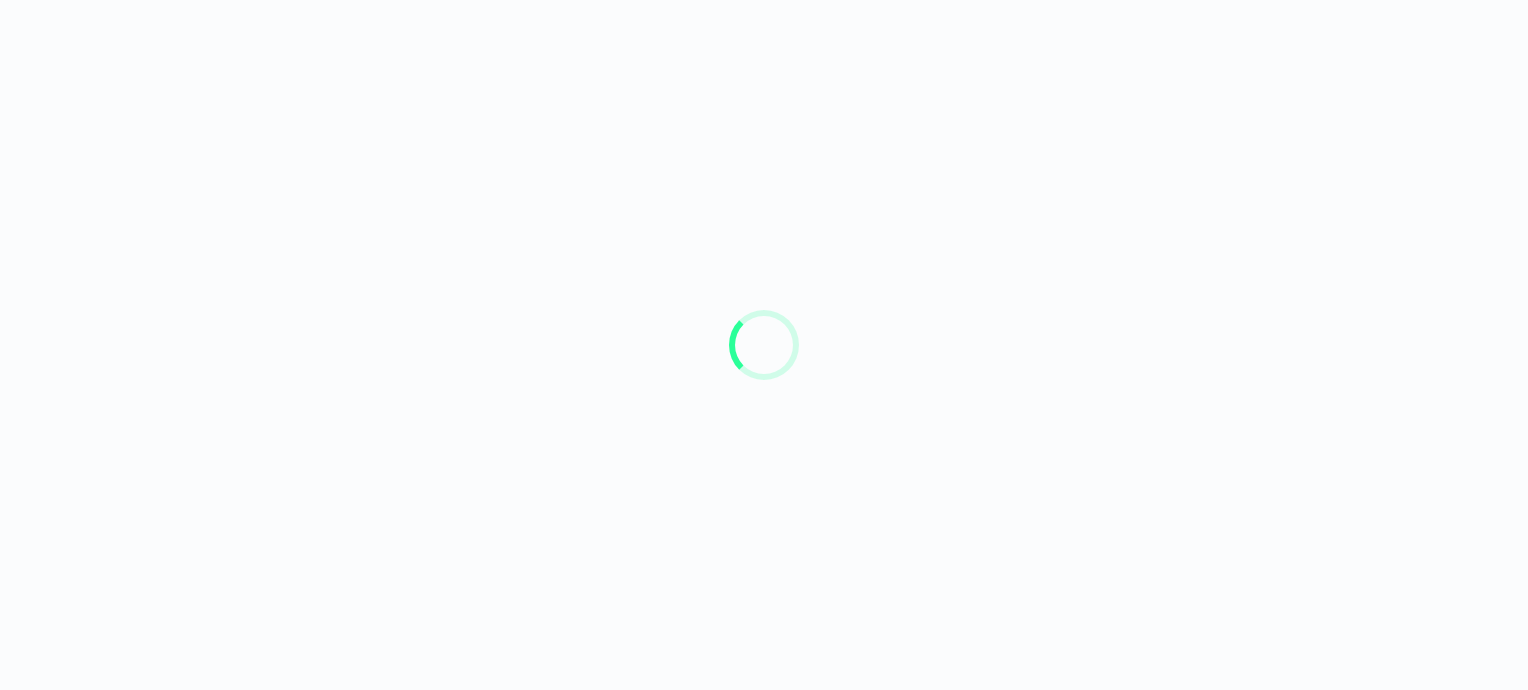 scroll, scrollTop: 0, scrollLeft: 0, axis: both 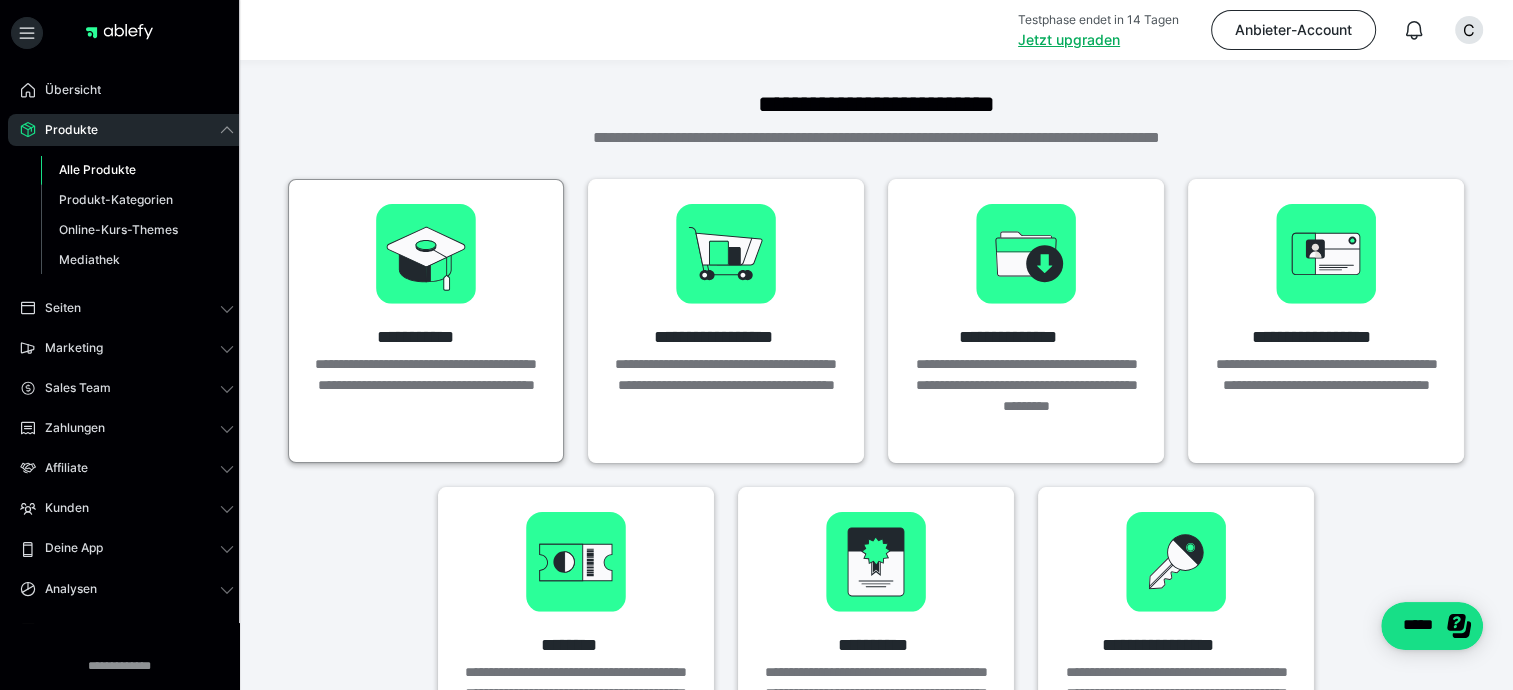 click on "**********" at bounding box center [426, 310] 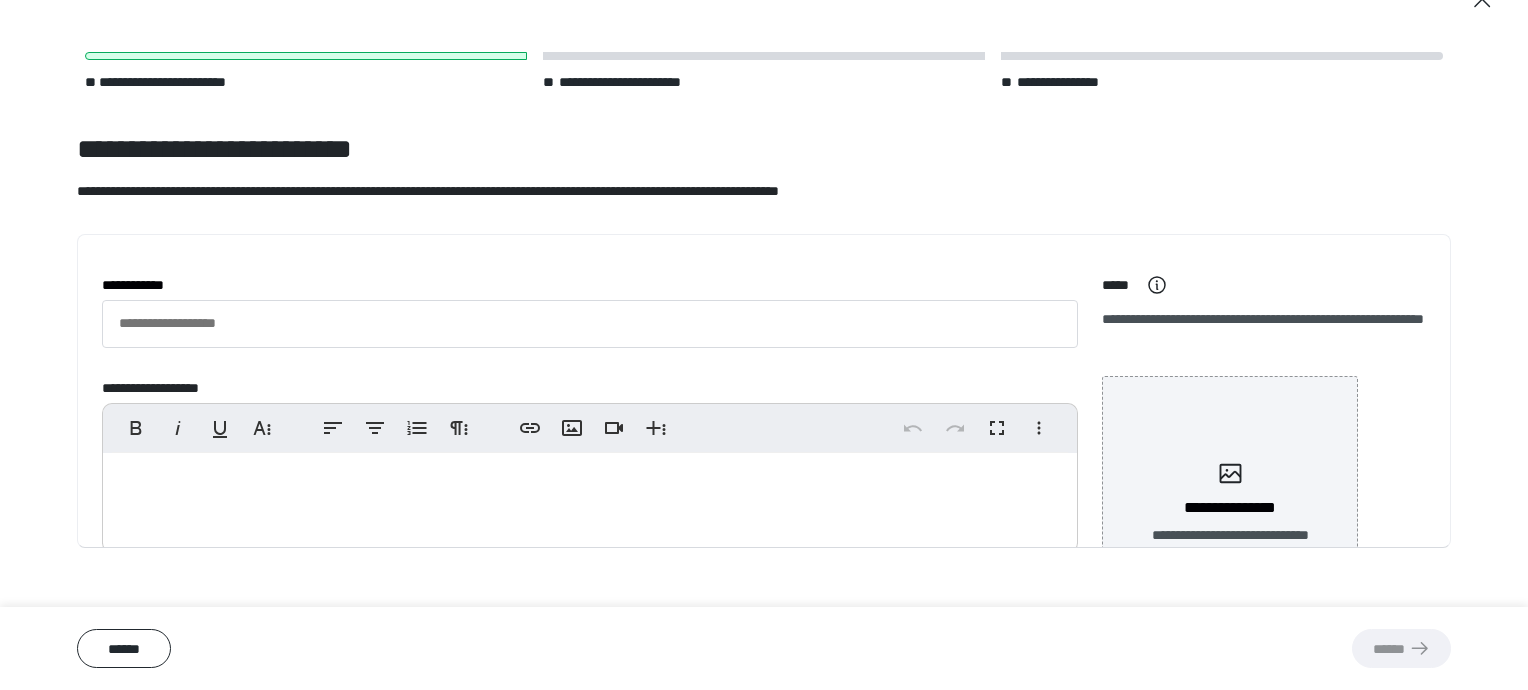 scroll, scrollTop: 64, scrollLeft: 0, axis: vertical 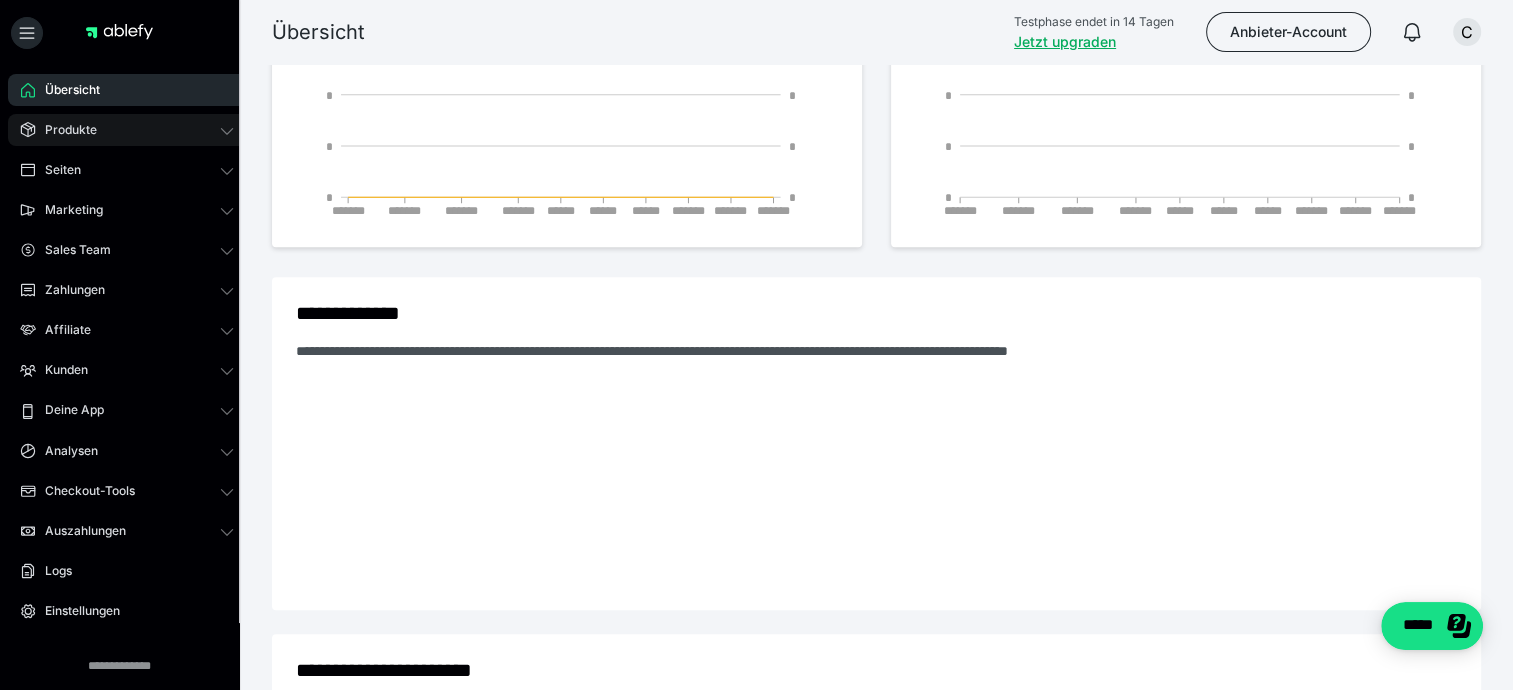 click 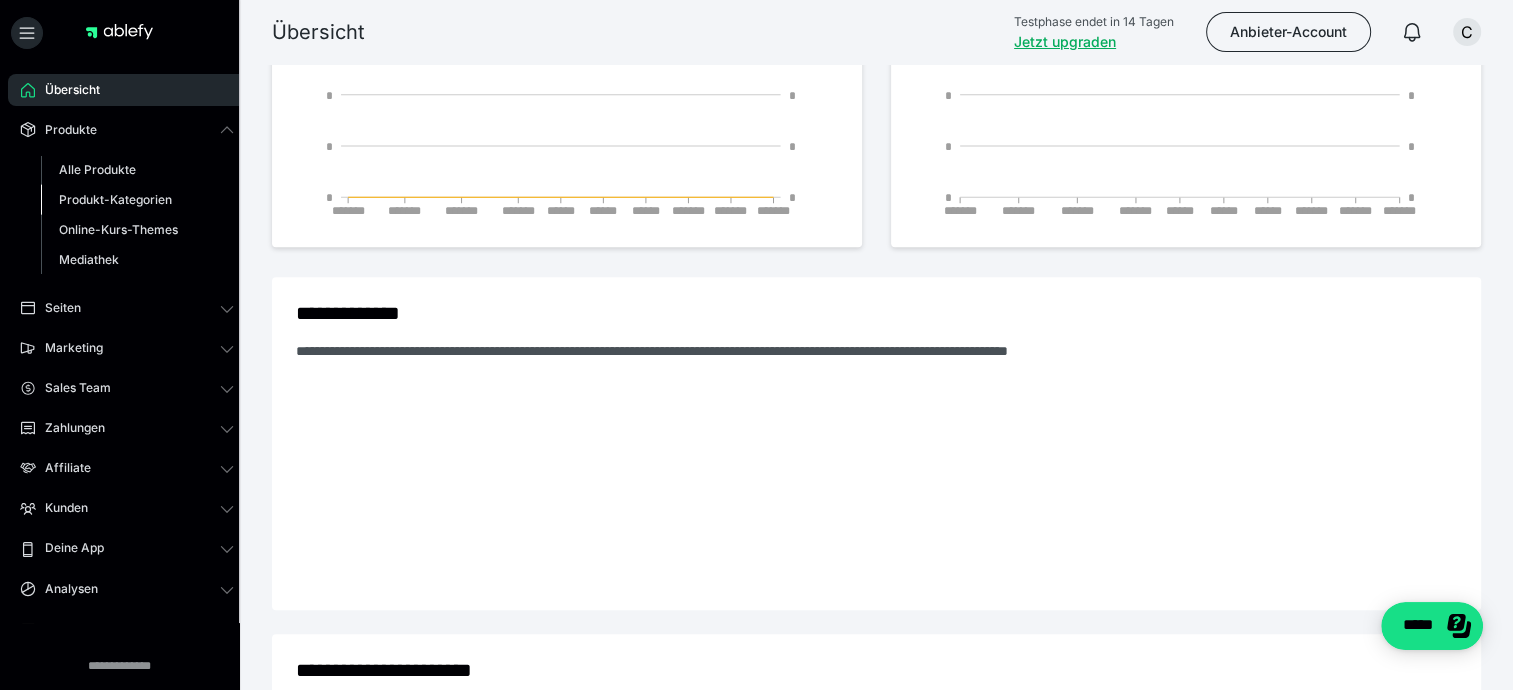 click on "Produkt-Kategorien" at bounding box center [115, 199] 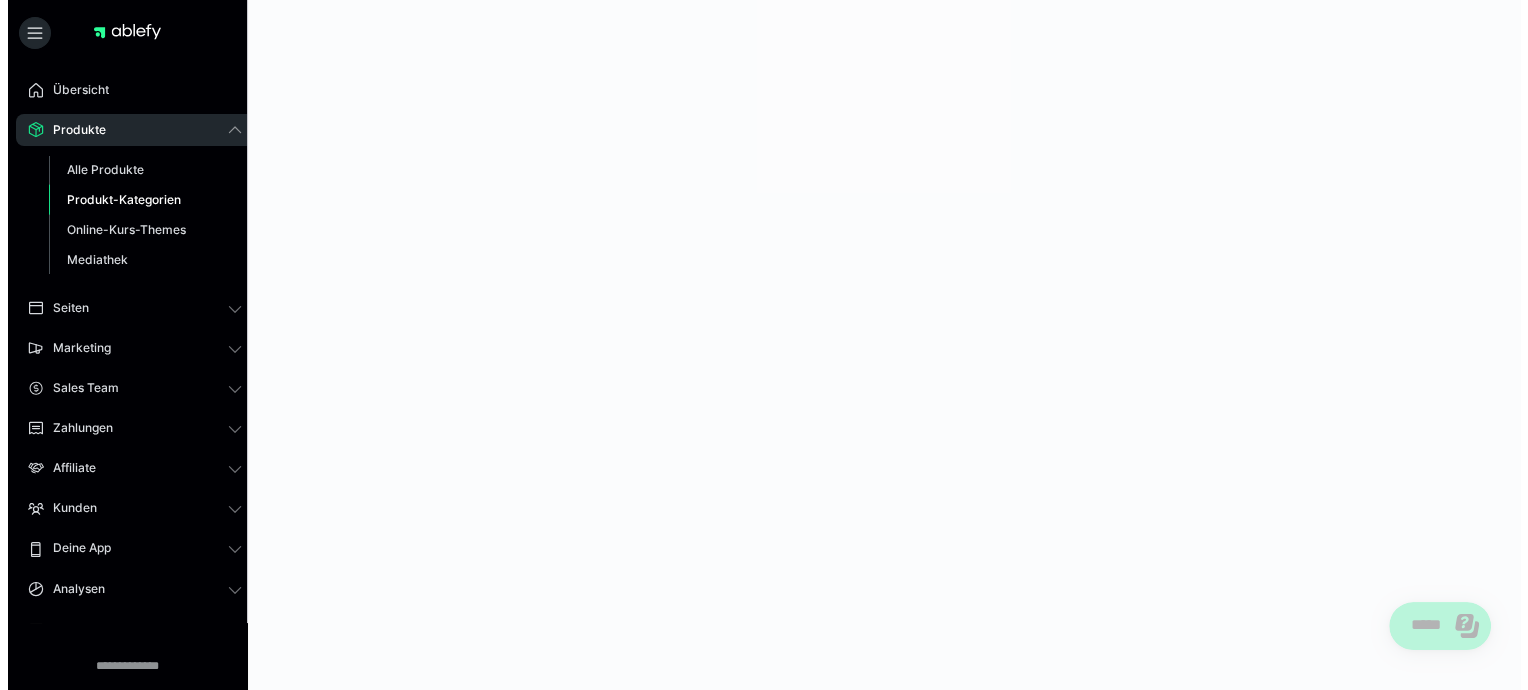 scroll, scrollTop: 0, scrollLeft: 0, axis: both 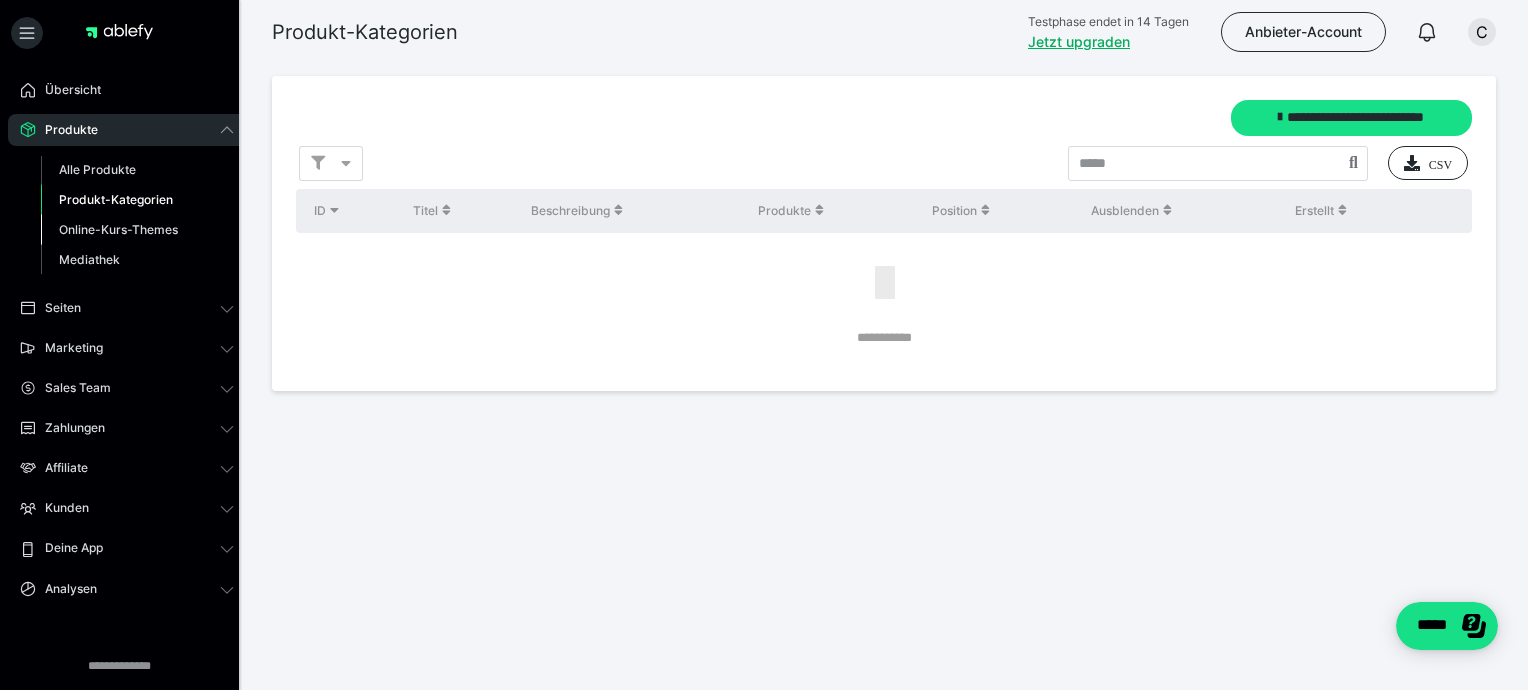 click on "Online-Kurs-Themes" at bounding box center (118, 229) 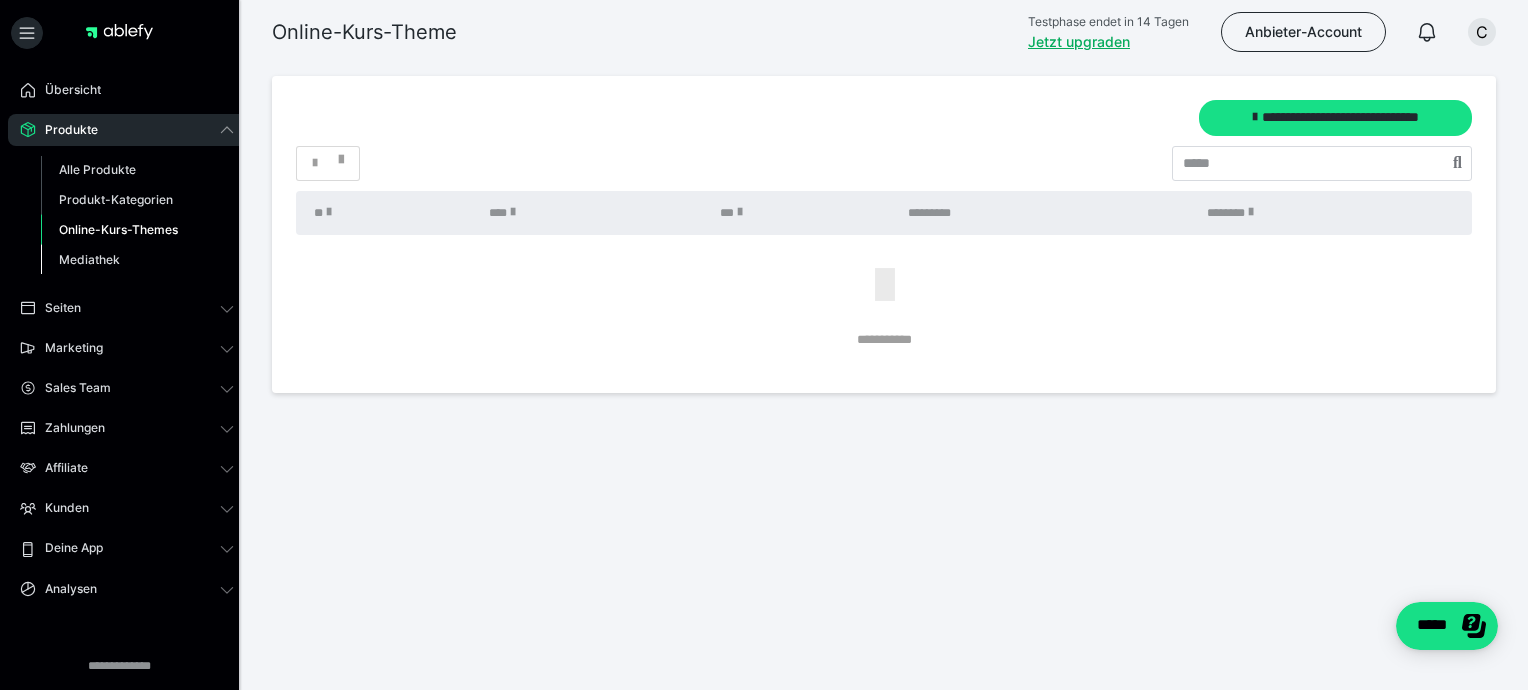 click on "Mediathek" at bounding box center [137, 260] 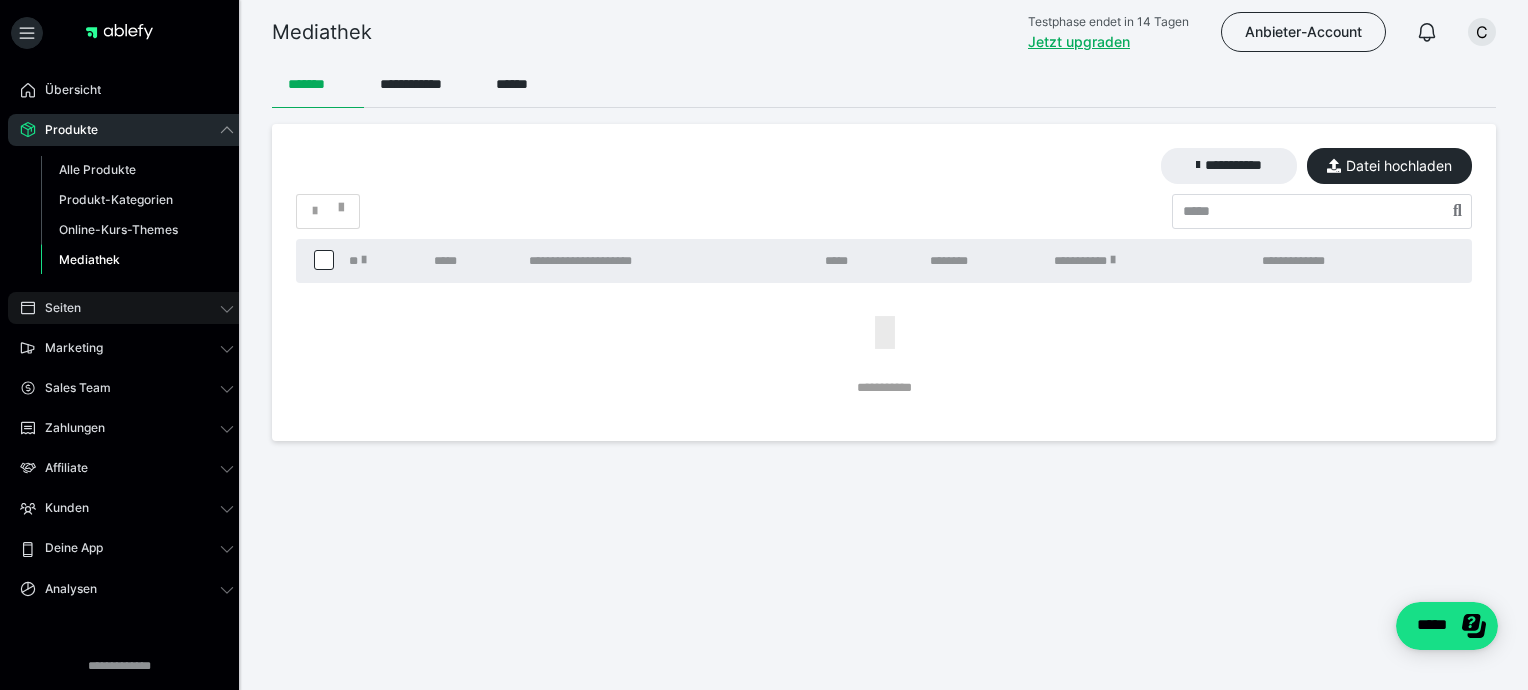 click 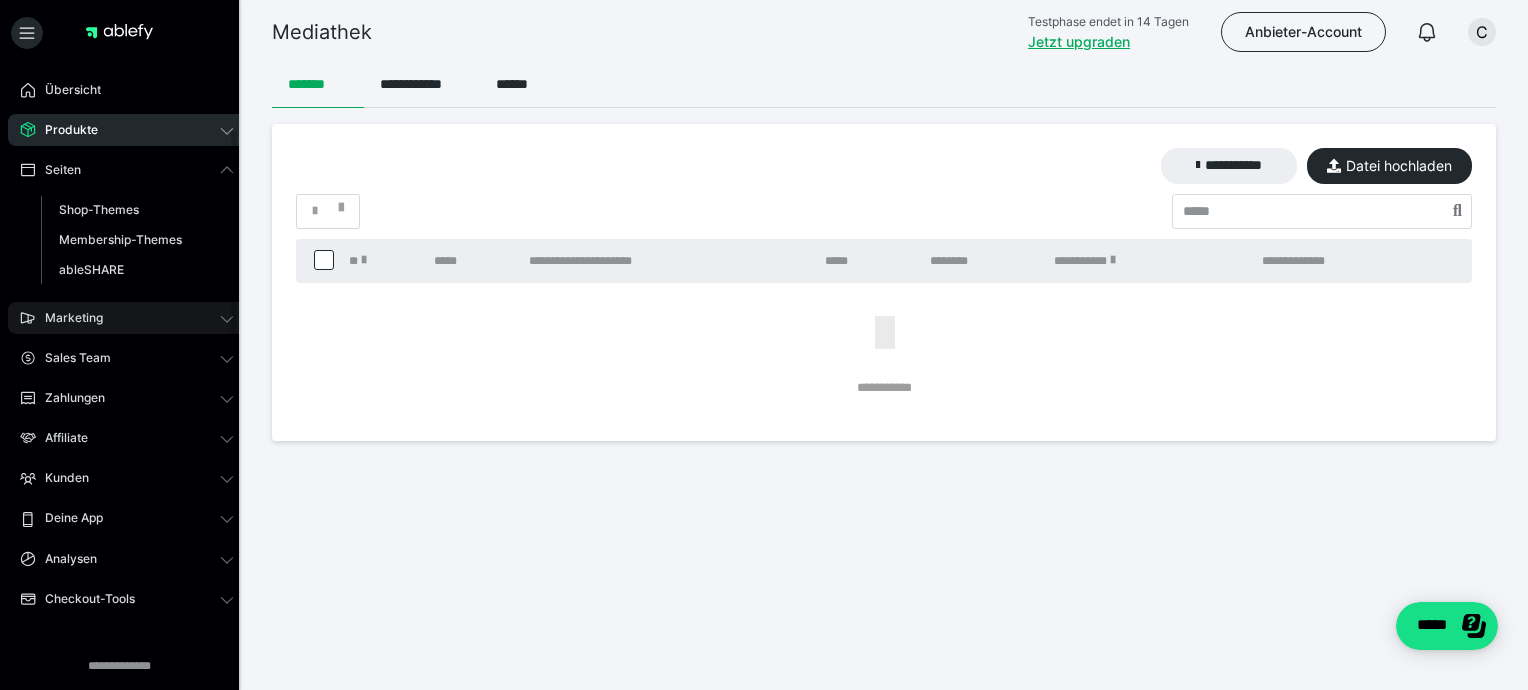 scroll, scrollTop: 156, scrollLeft: 0, axis: vertical 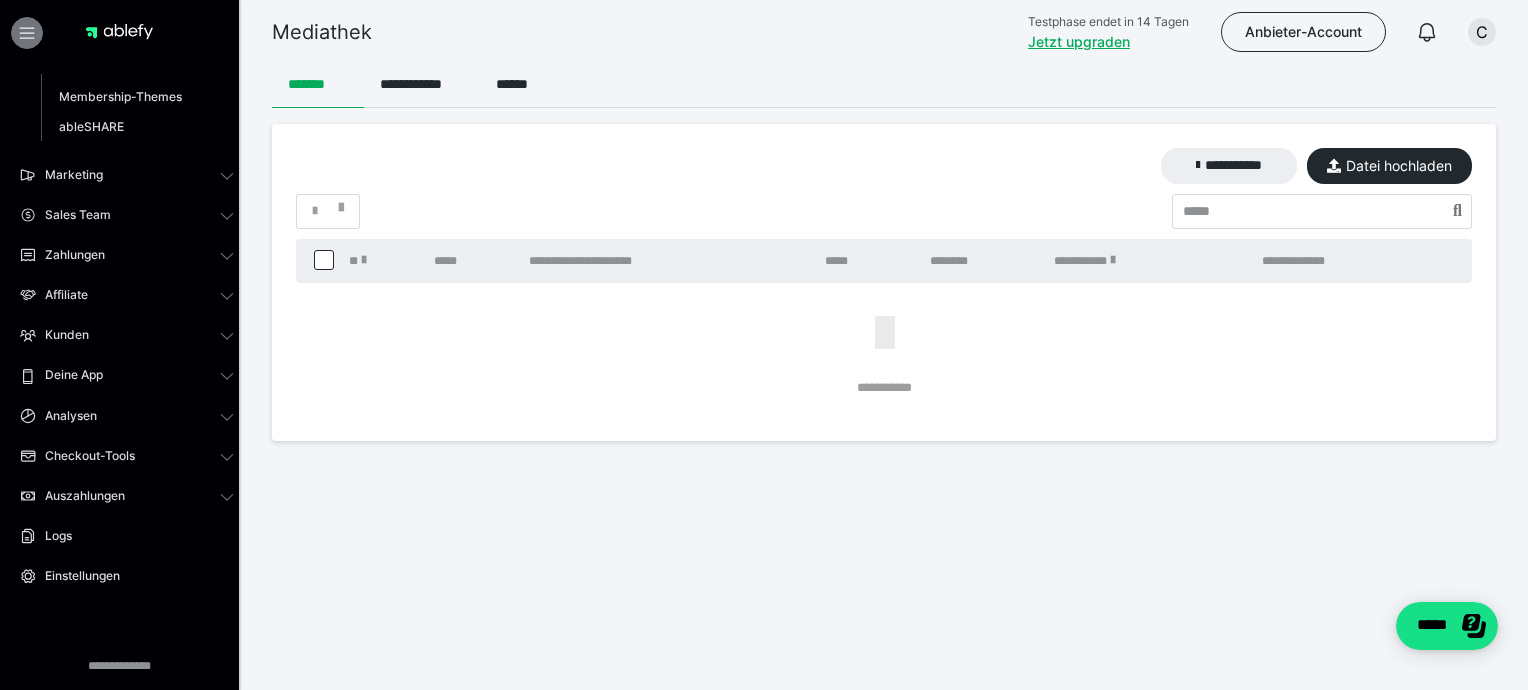click 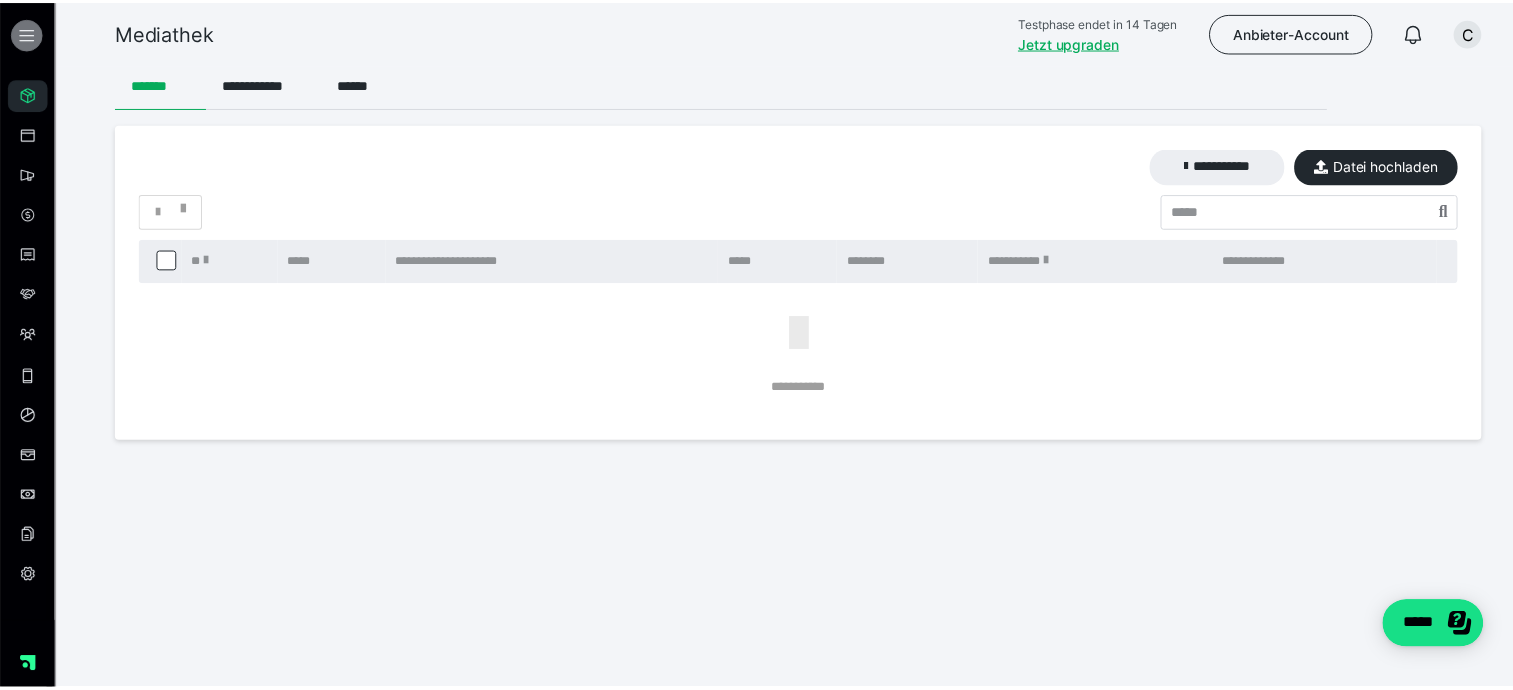 scroll, scrollTop: 50, scrollLeft: 0, axis: vertical 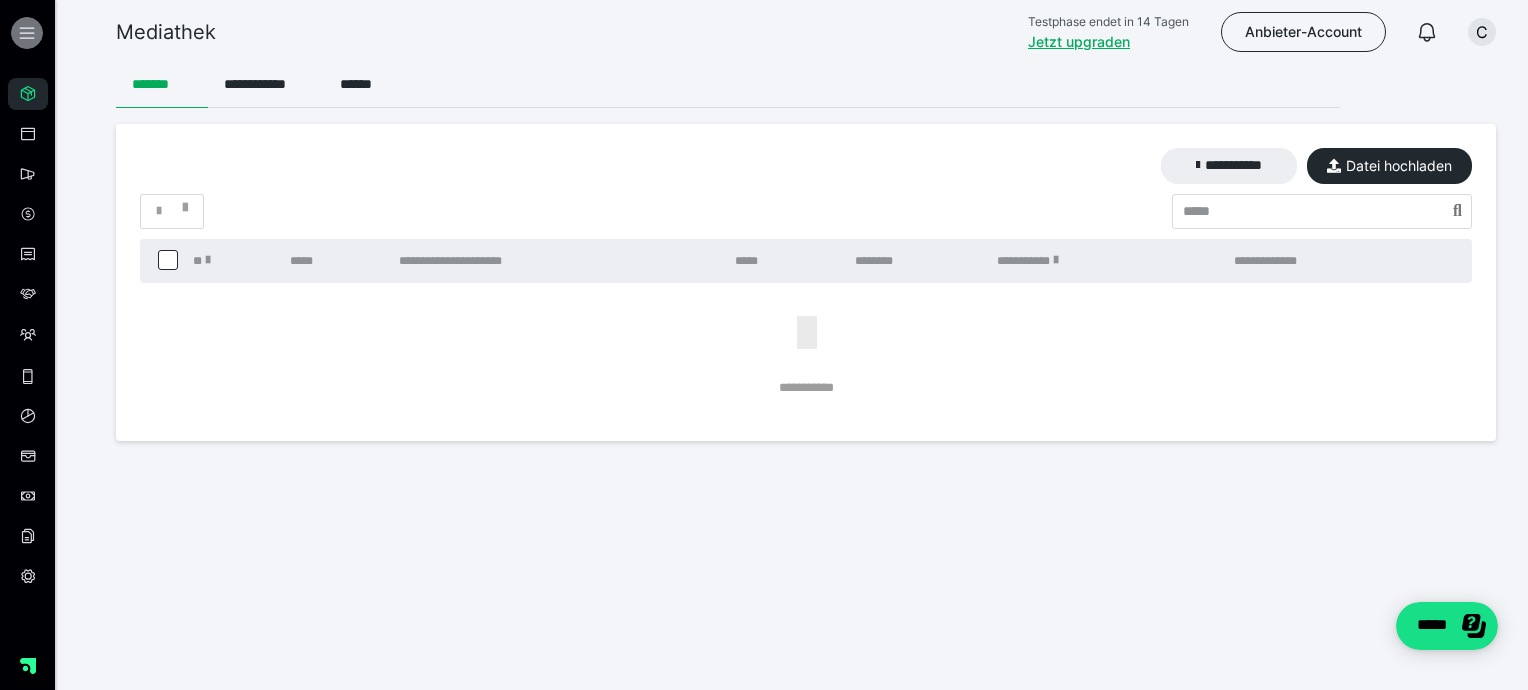 click 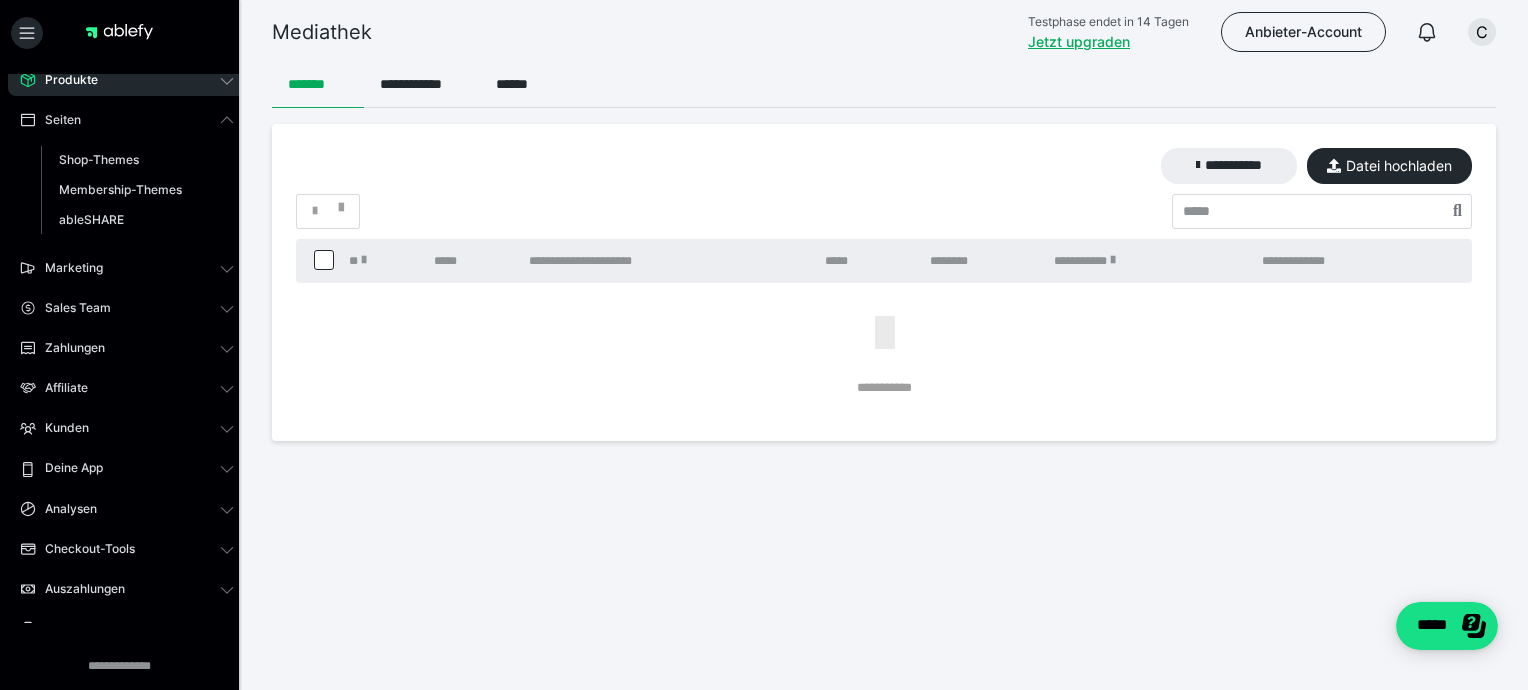 click 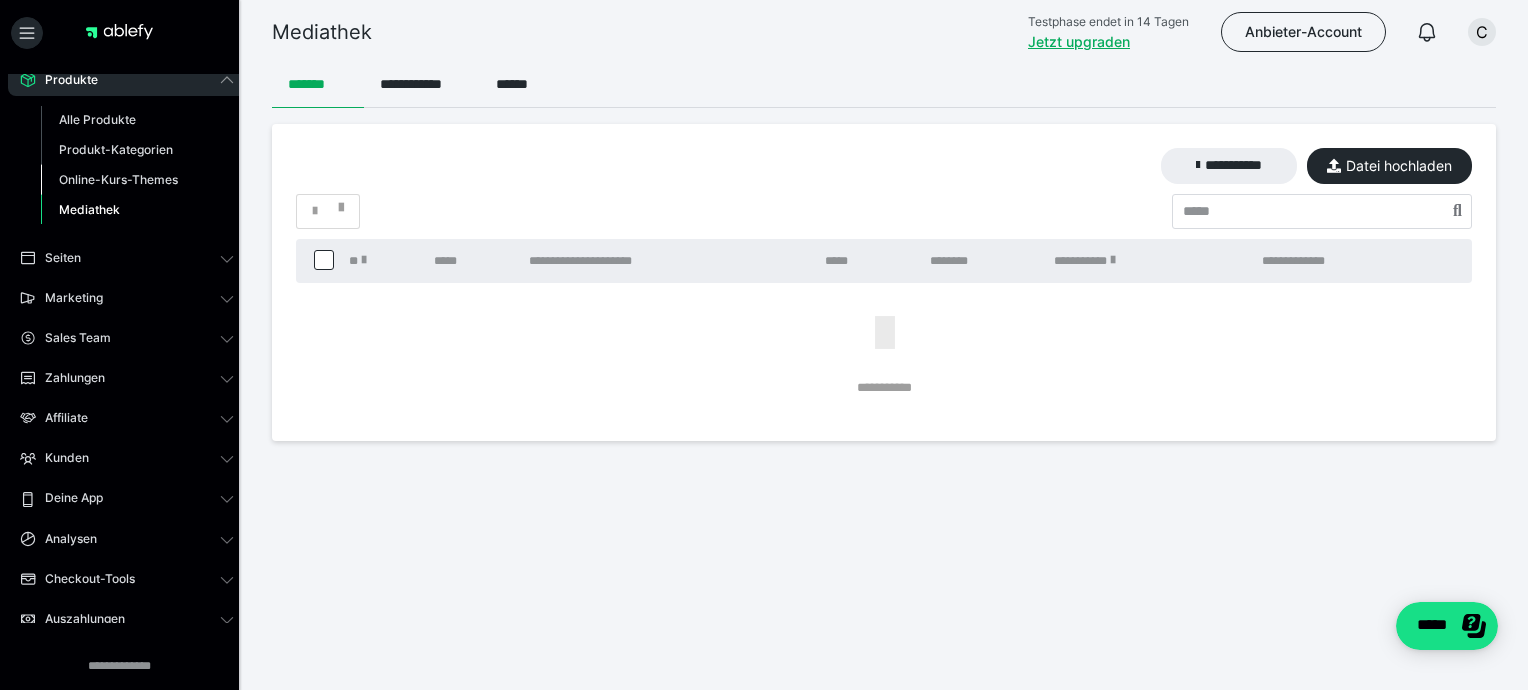 click on "Online-Kurs-Themes" at bounding box center (118, 179) 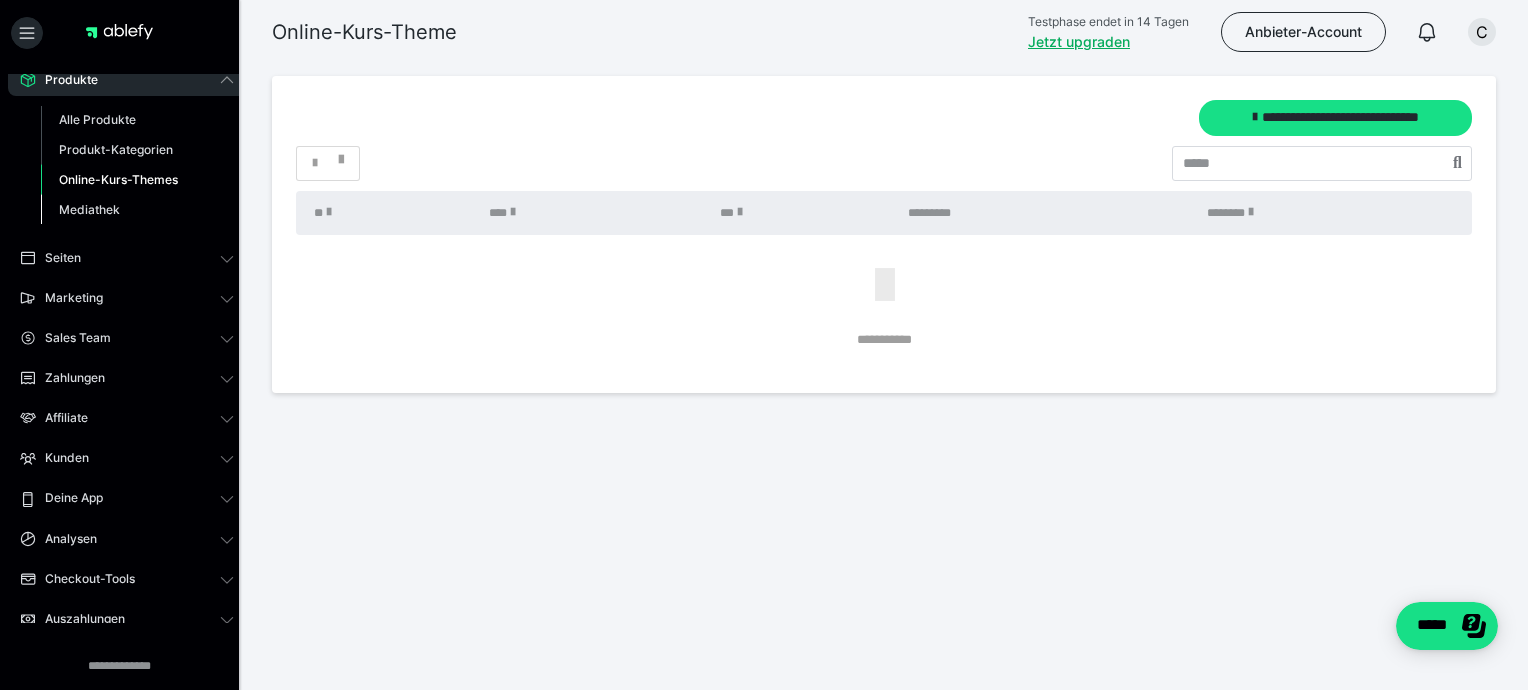 click on "Mediathek" at bounding box center (89, 209) 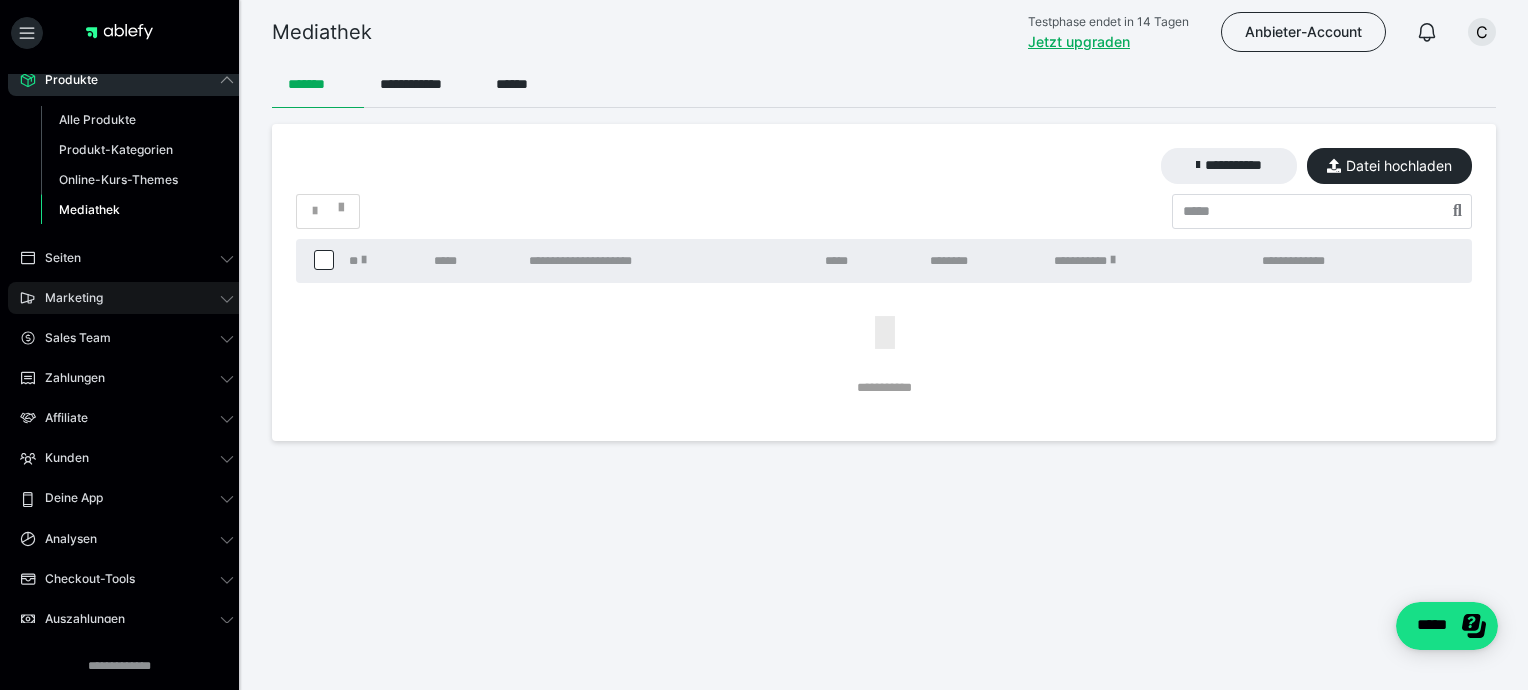 click 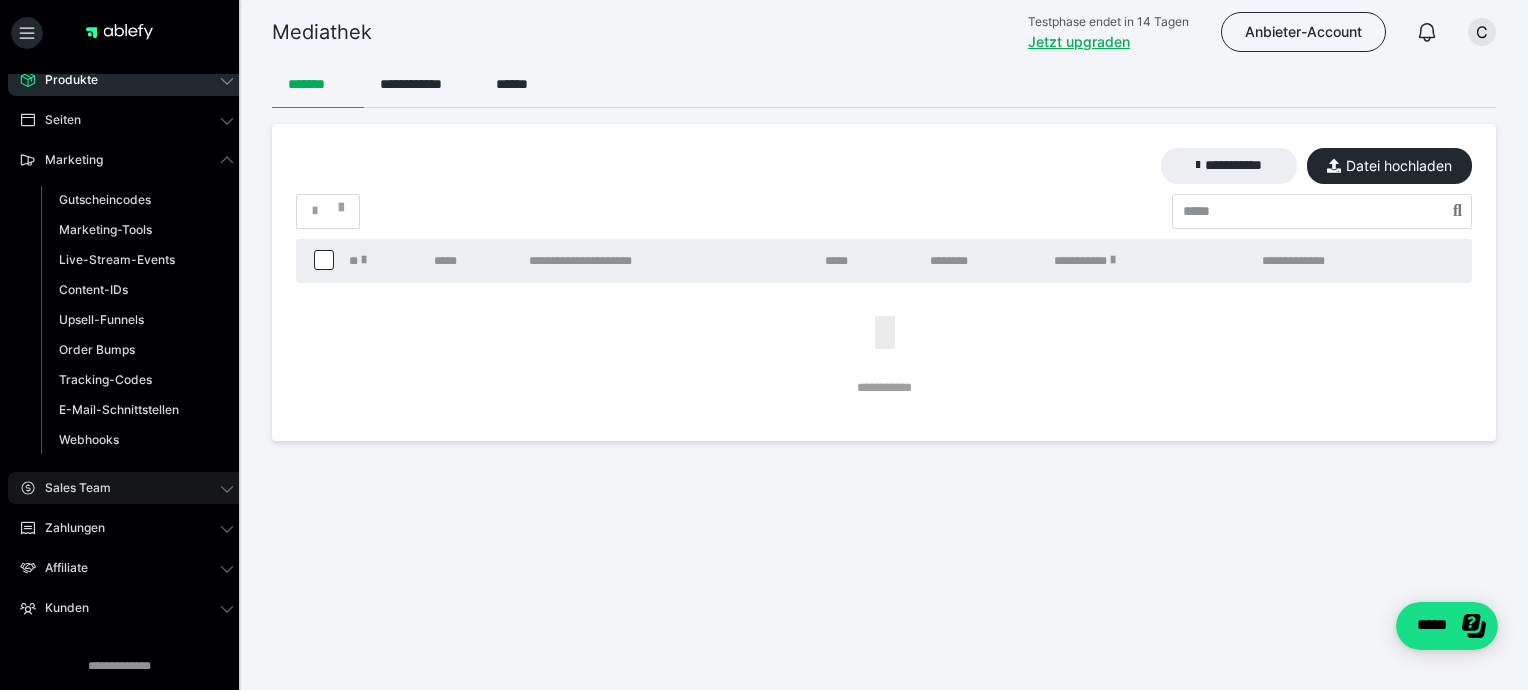 click 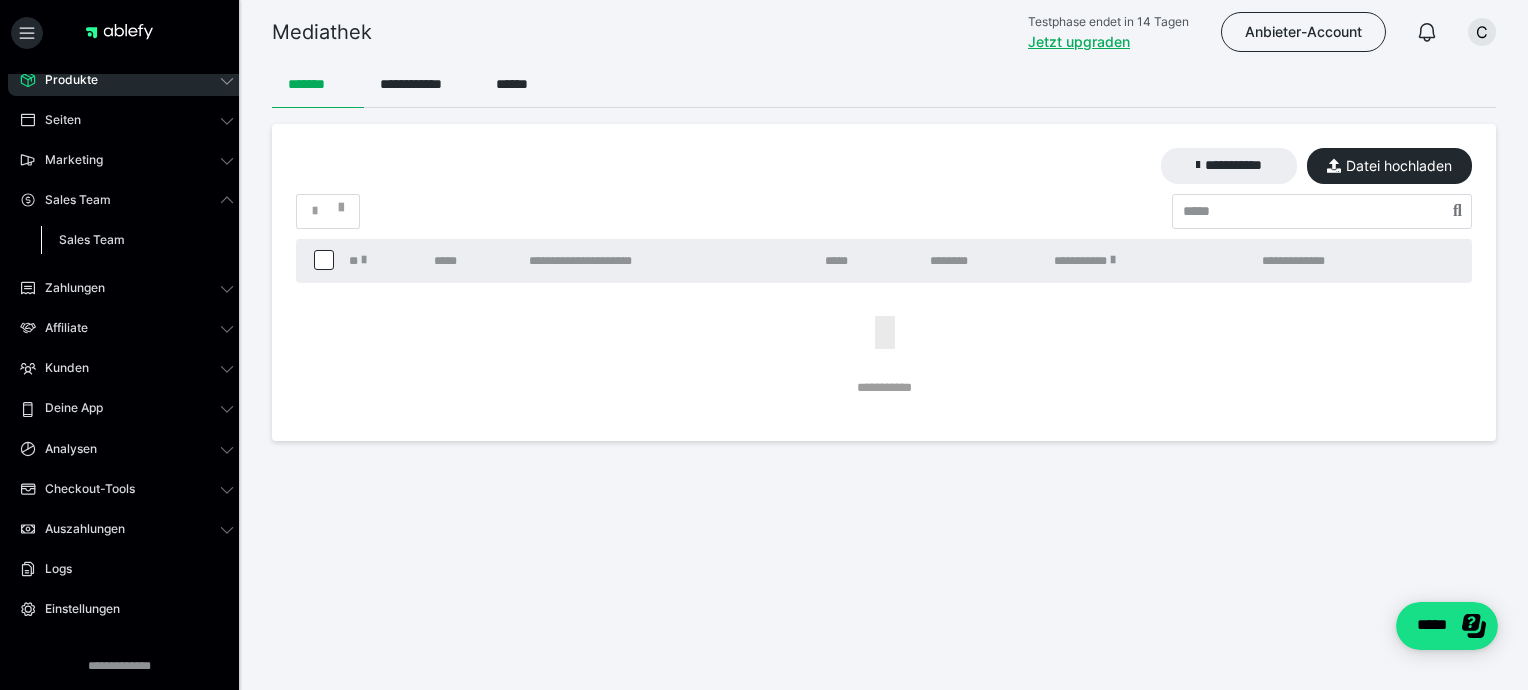 click on "Sales Team" at bounding box center (92, 239) 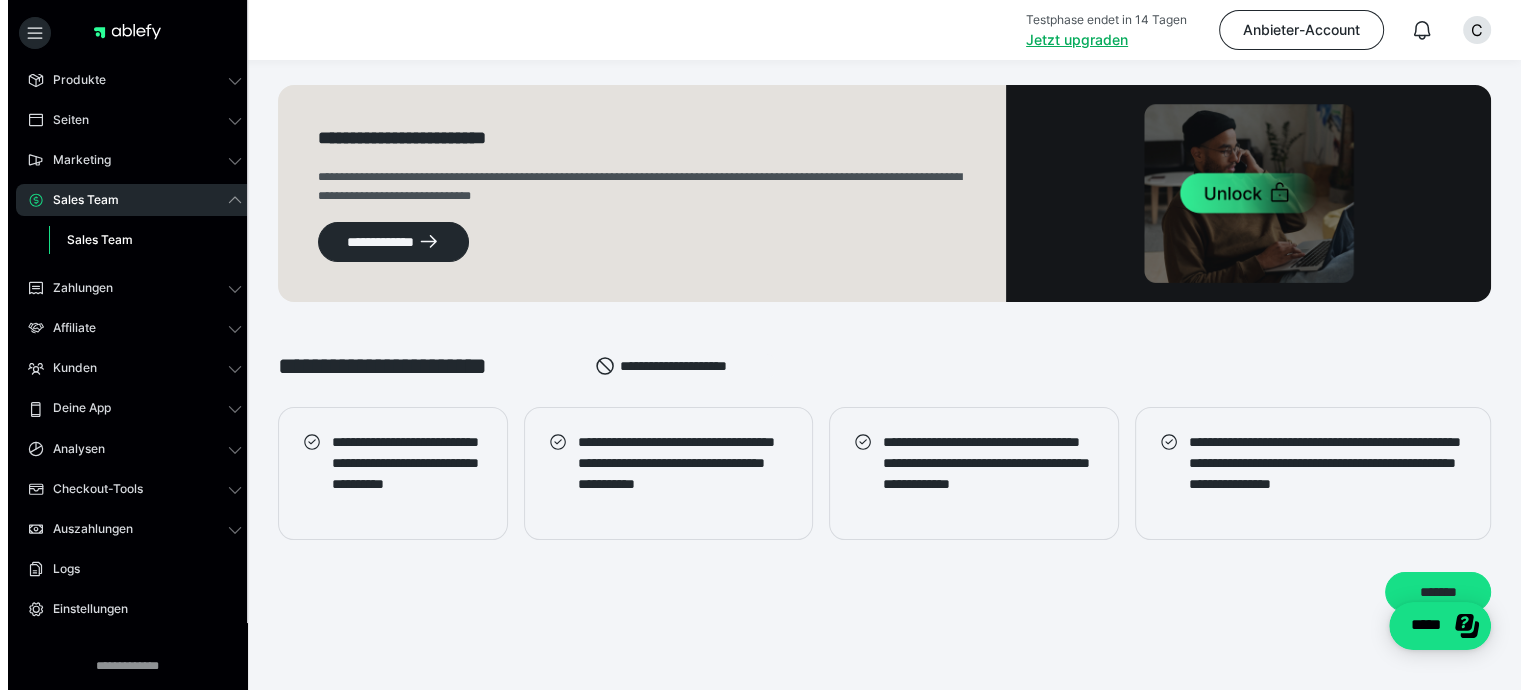 scroll, scrollTop: 0, scrollLeft: 0, axis: both 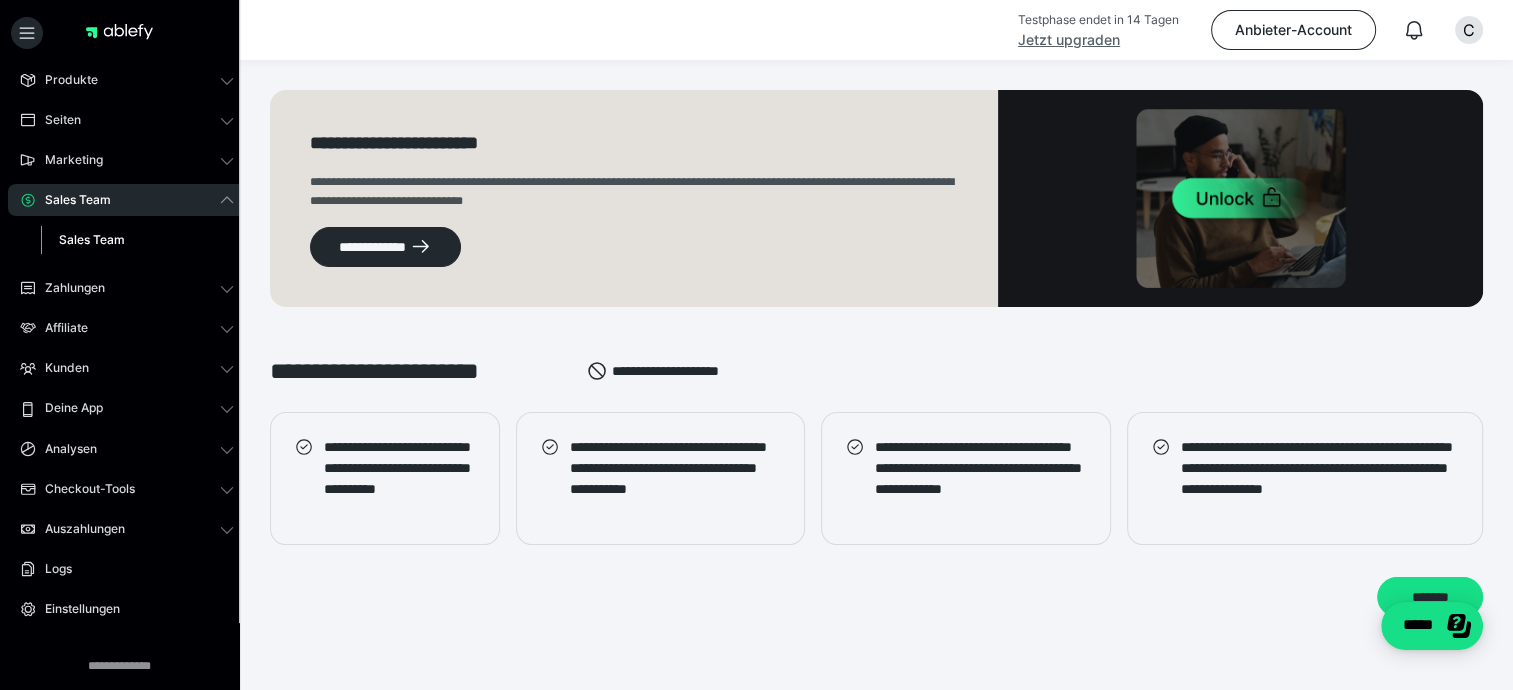 click on "Jetzt upgraden" at bounding box center (1069, 39) 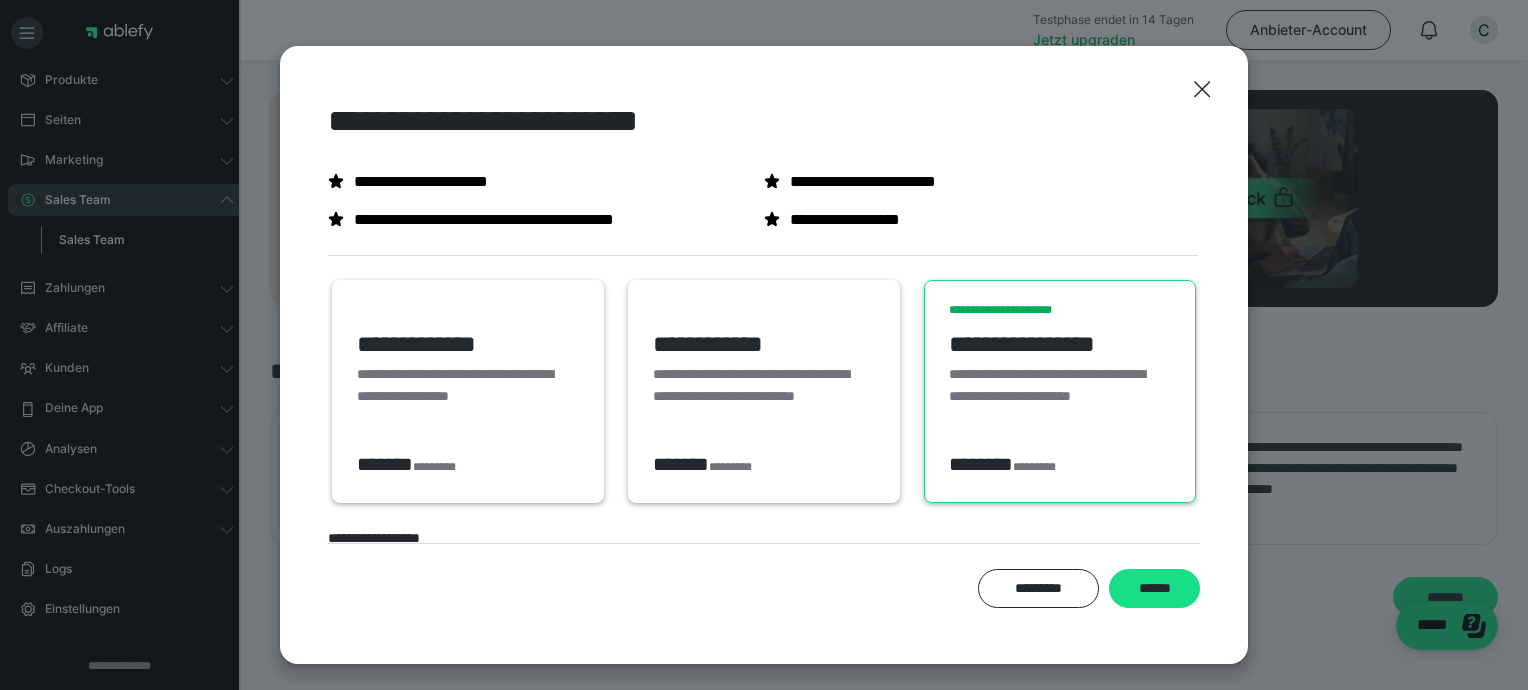 scroll, scrollTop: 60, scrollLeft: 0, axis: vertical 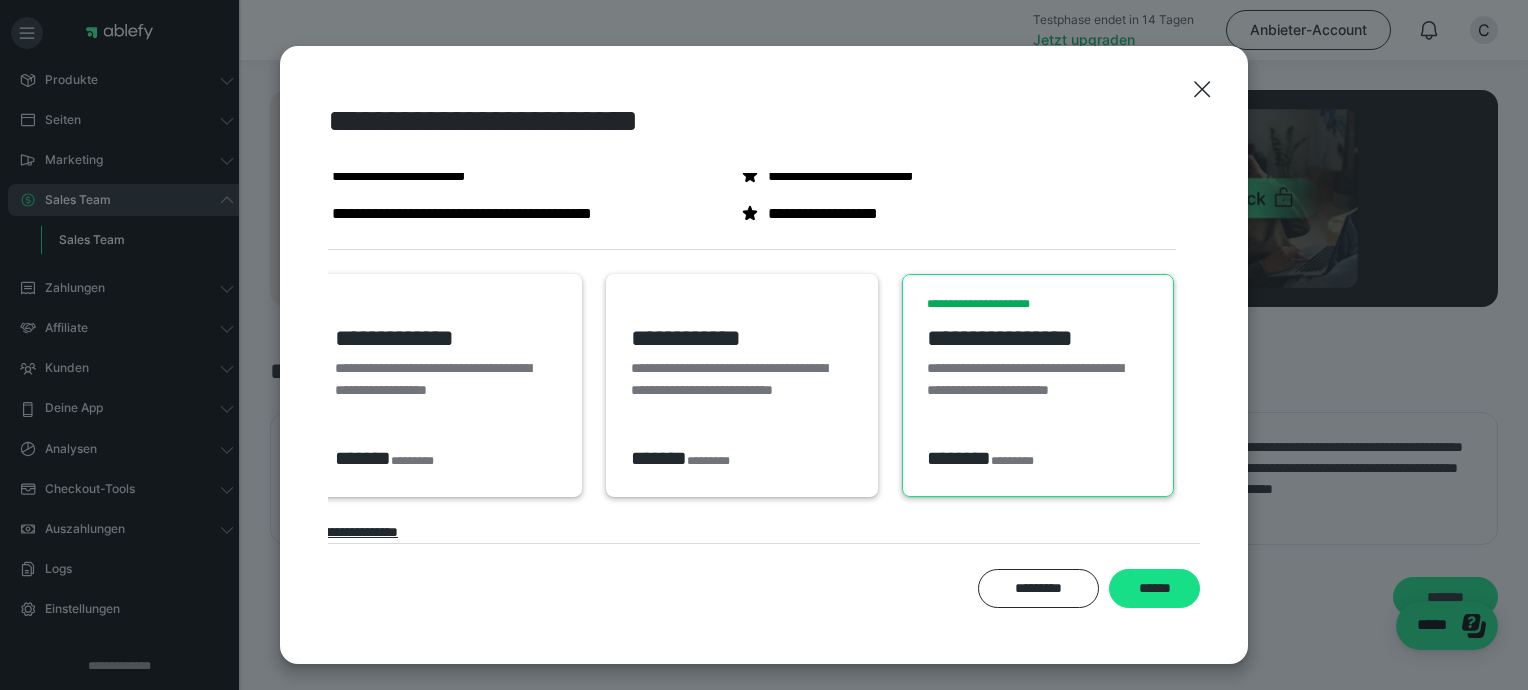click on "**********" at bounding box center (443, 338) 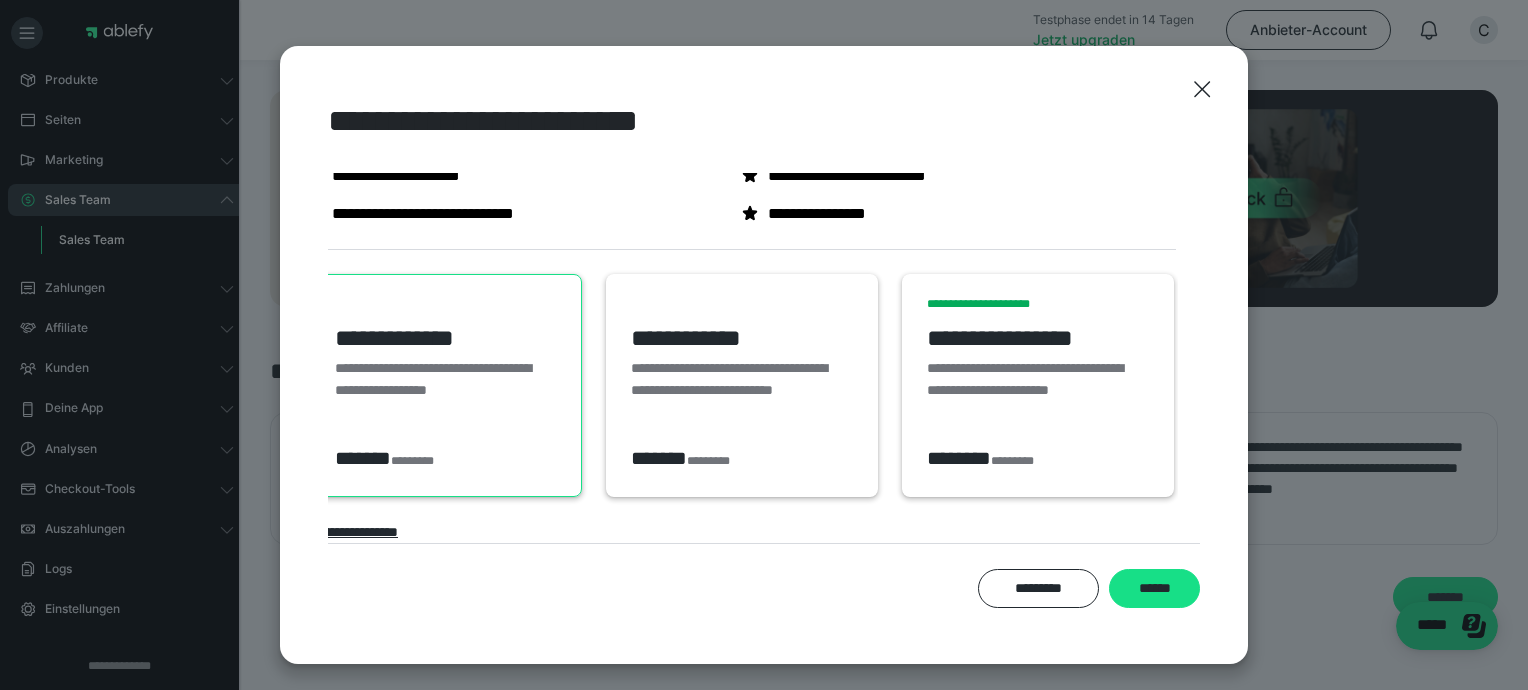 click on "**********" at bounding box center (443, 379) 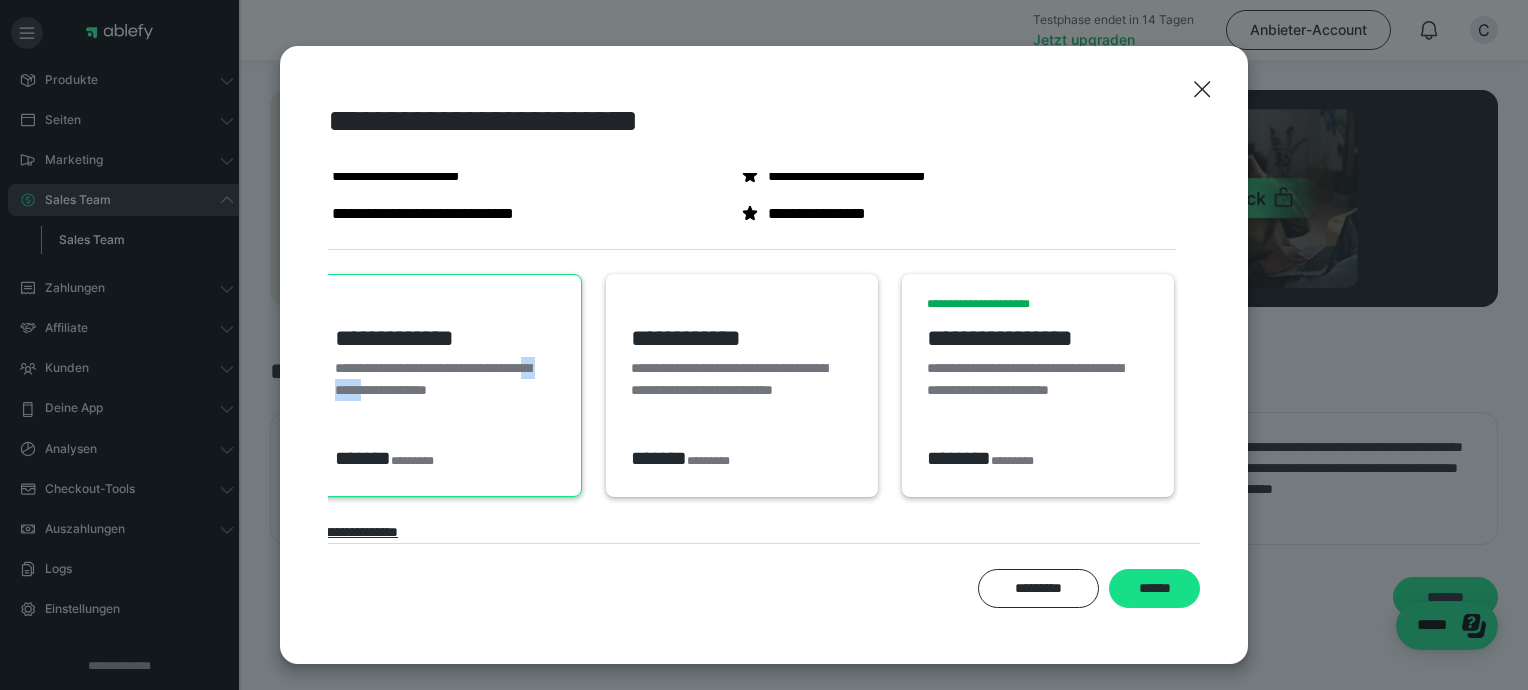 click on "**********" at bounding box center (443, 379) 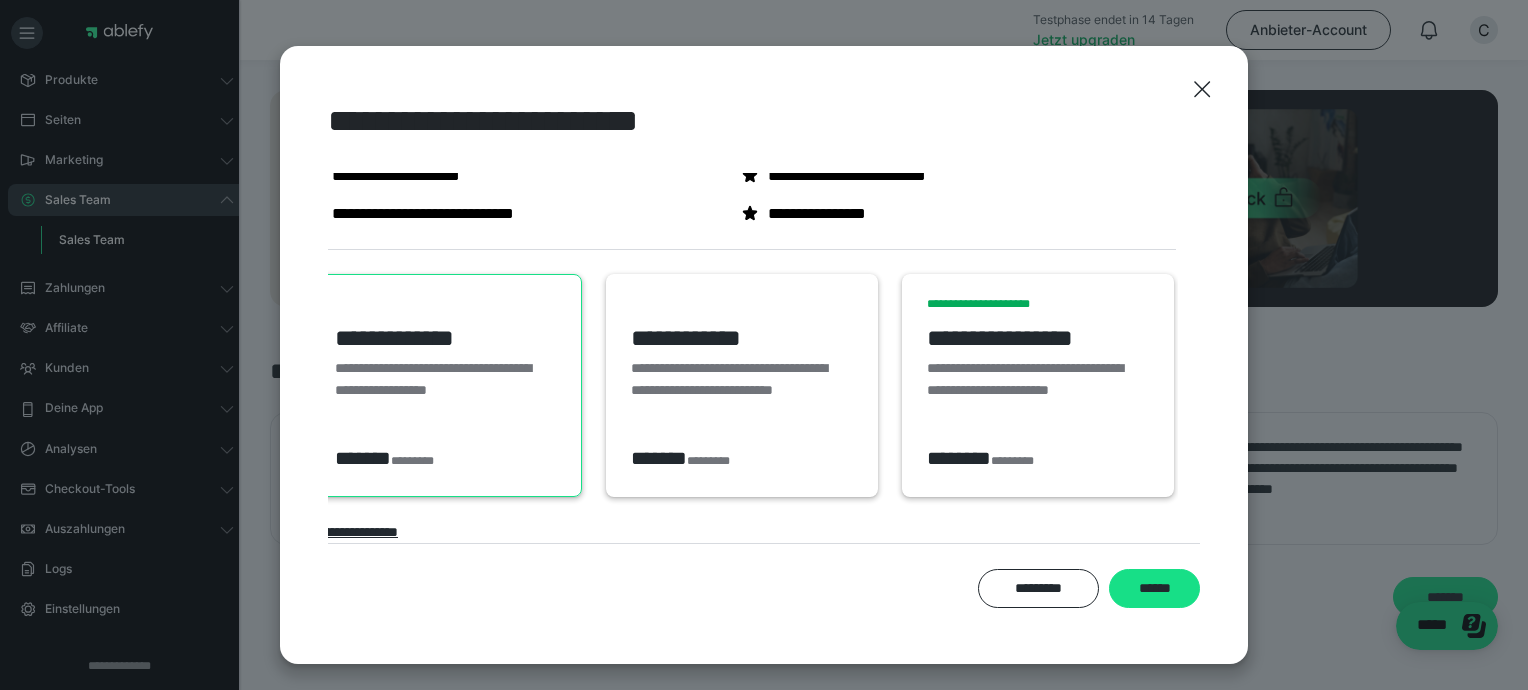 drag, startPoint x: 426, startPoint y: 371, endPoint x: 390, endPoint y: 324, distance: 59.20304 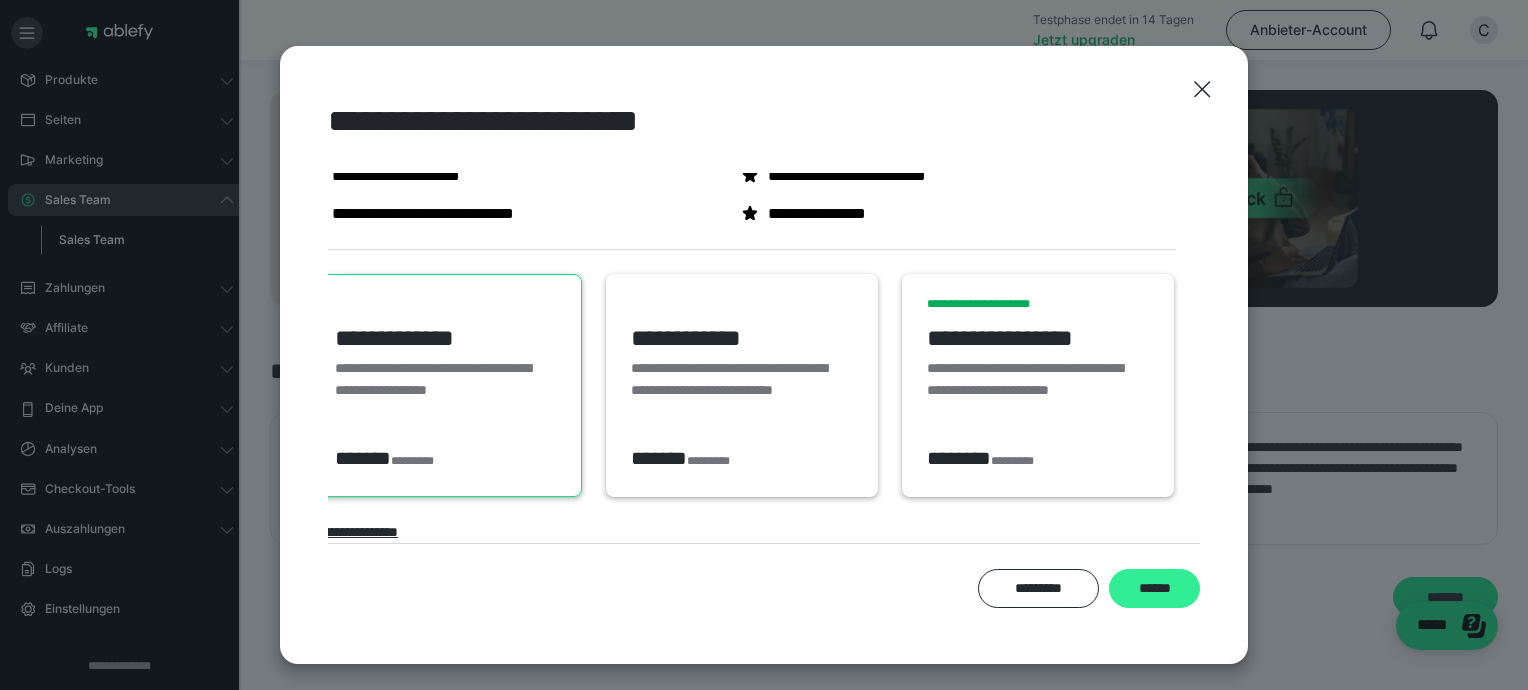 click on "******" at bounding box center (1154, 589) 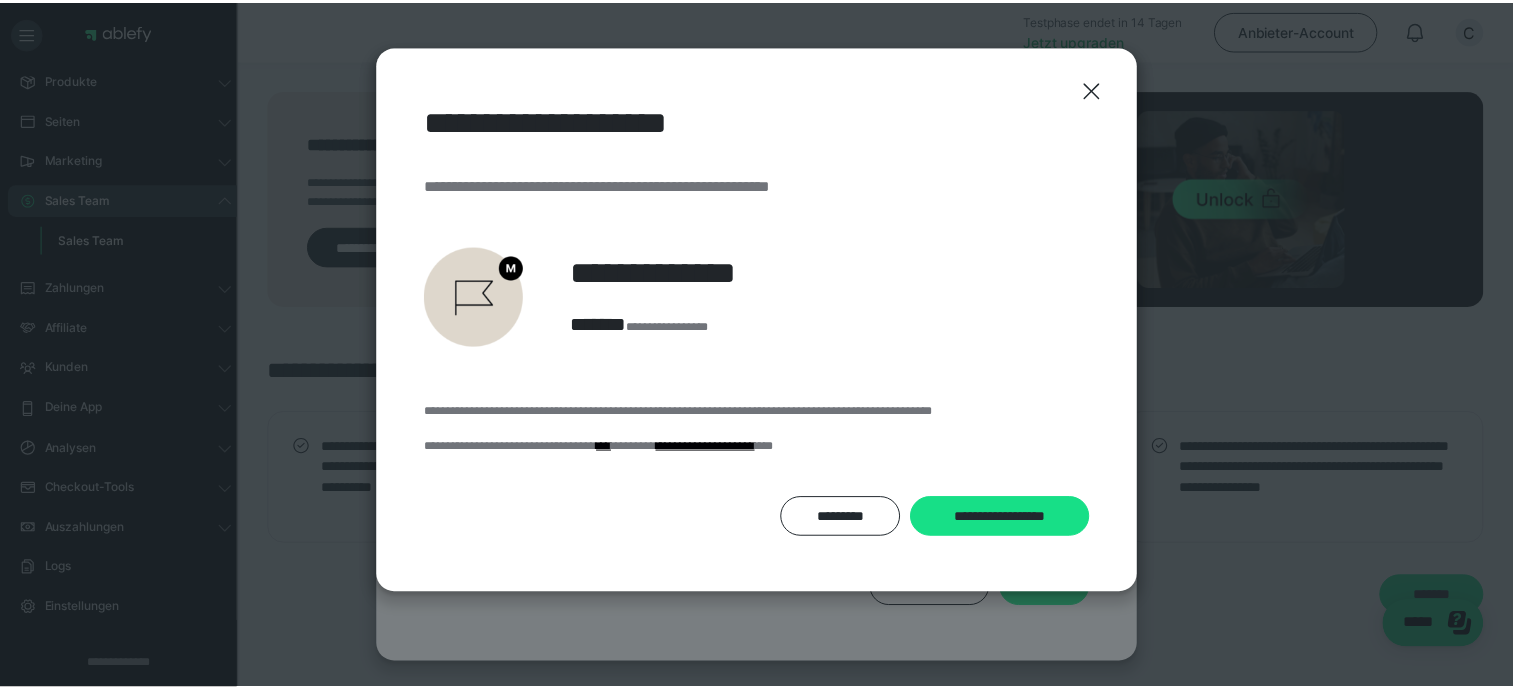 scroll, scrollTop: 0, scrollLeft: 0, axis: both 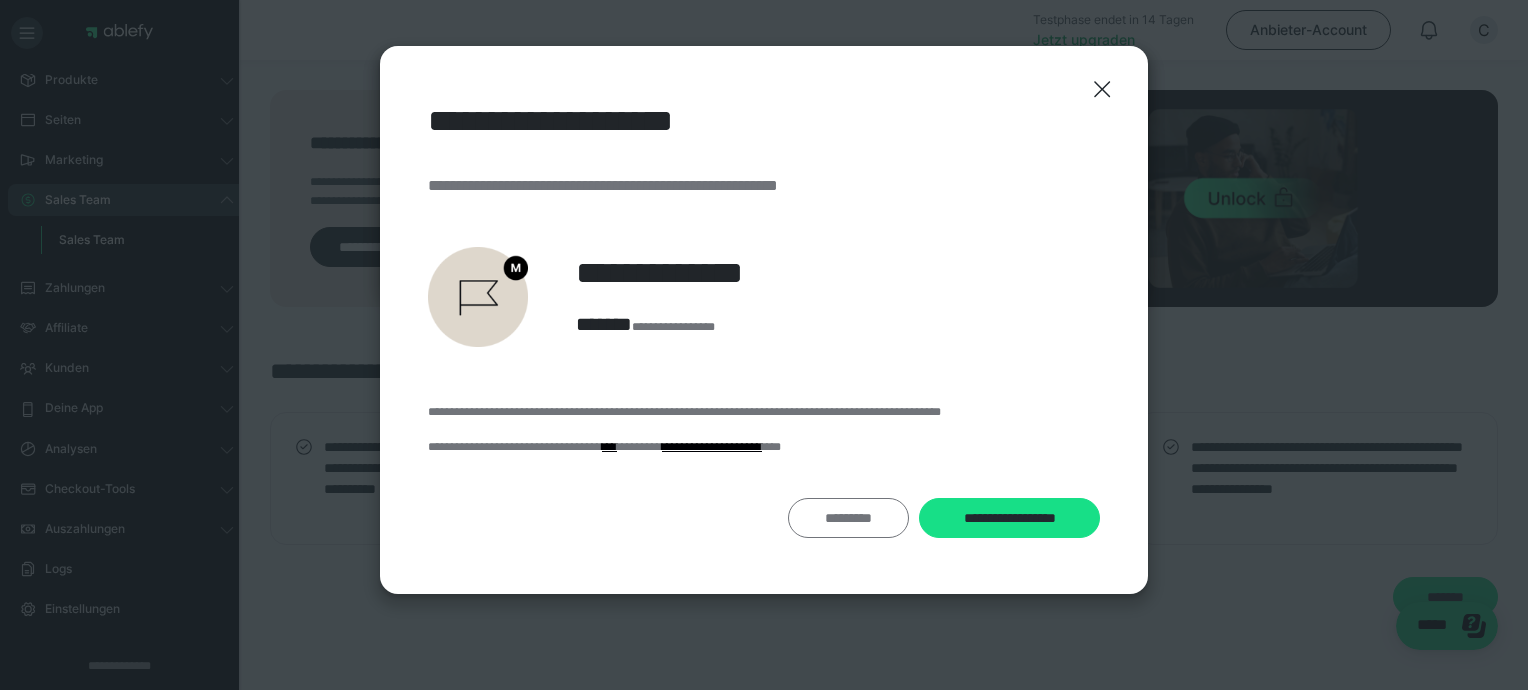 click on "*********" at bounding box center (848, 518) 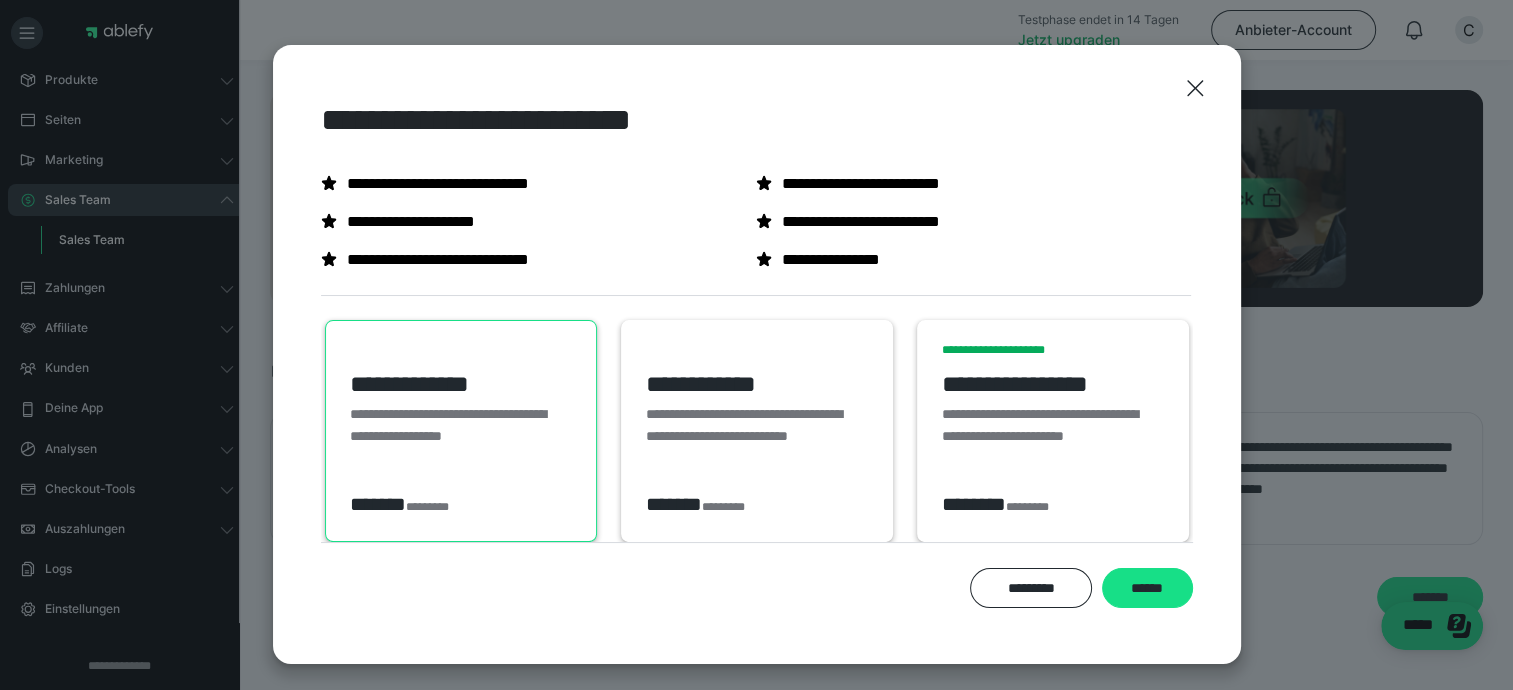 scroll, scrollTop: 60, scrollLeft: 0, axis: vertical 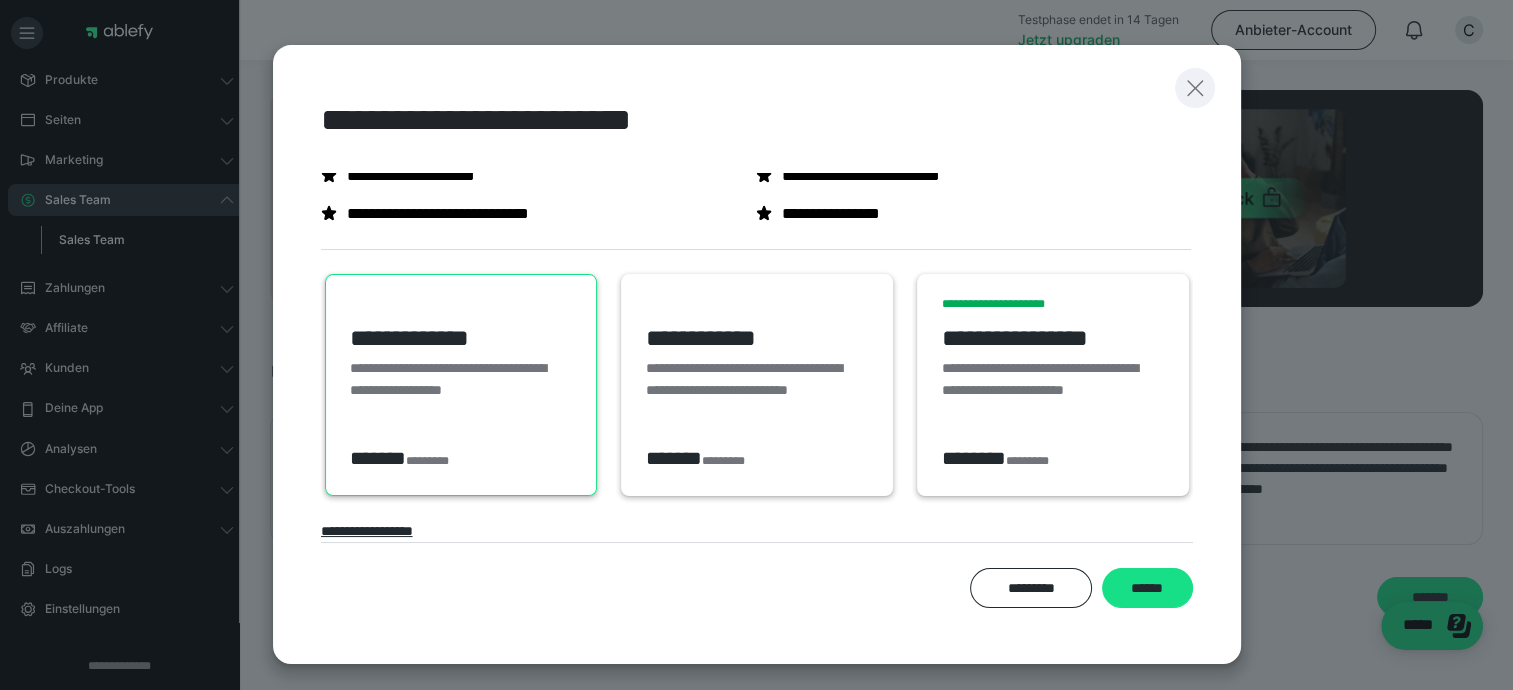 click 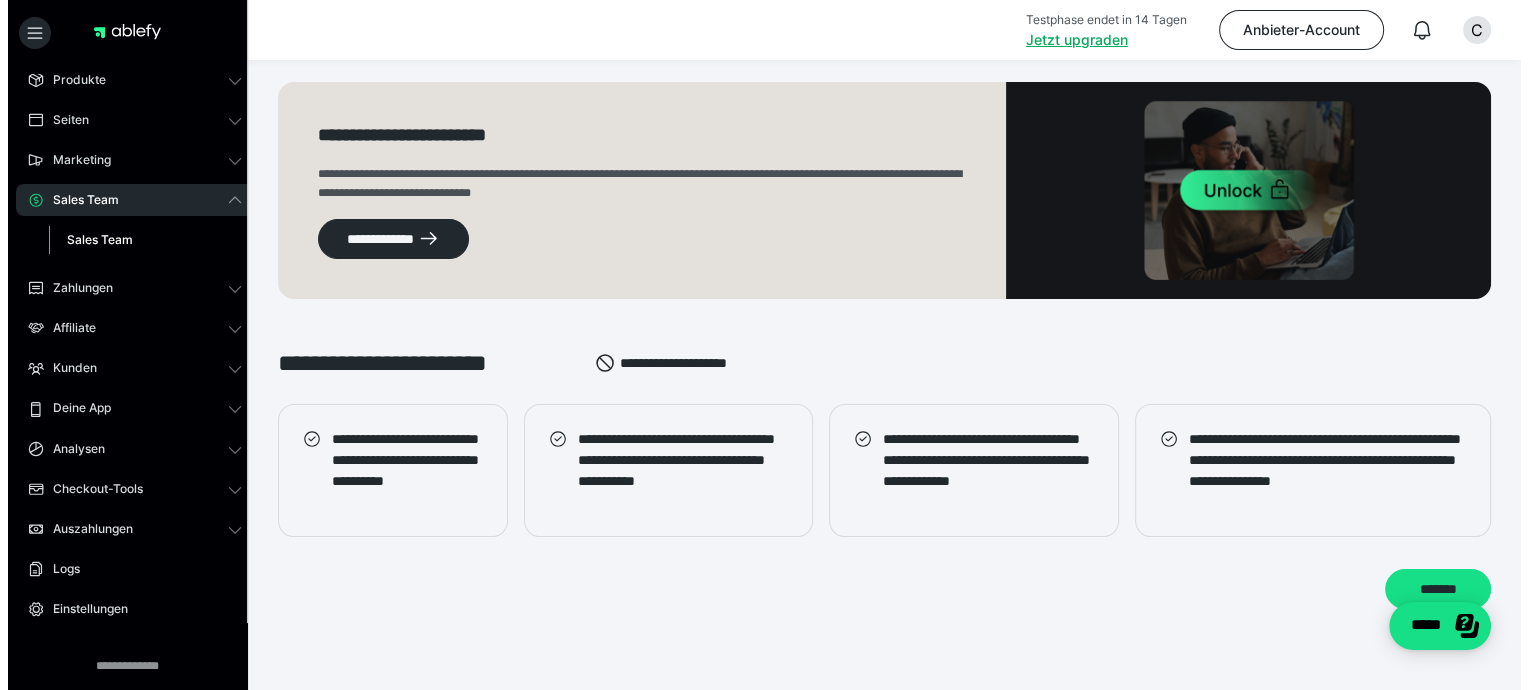 scroll, scrollTop: 0, scrollLeft: 0, axis: both 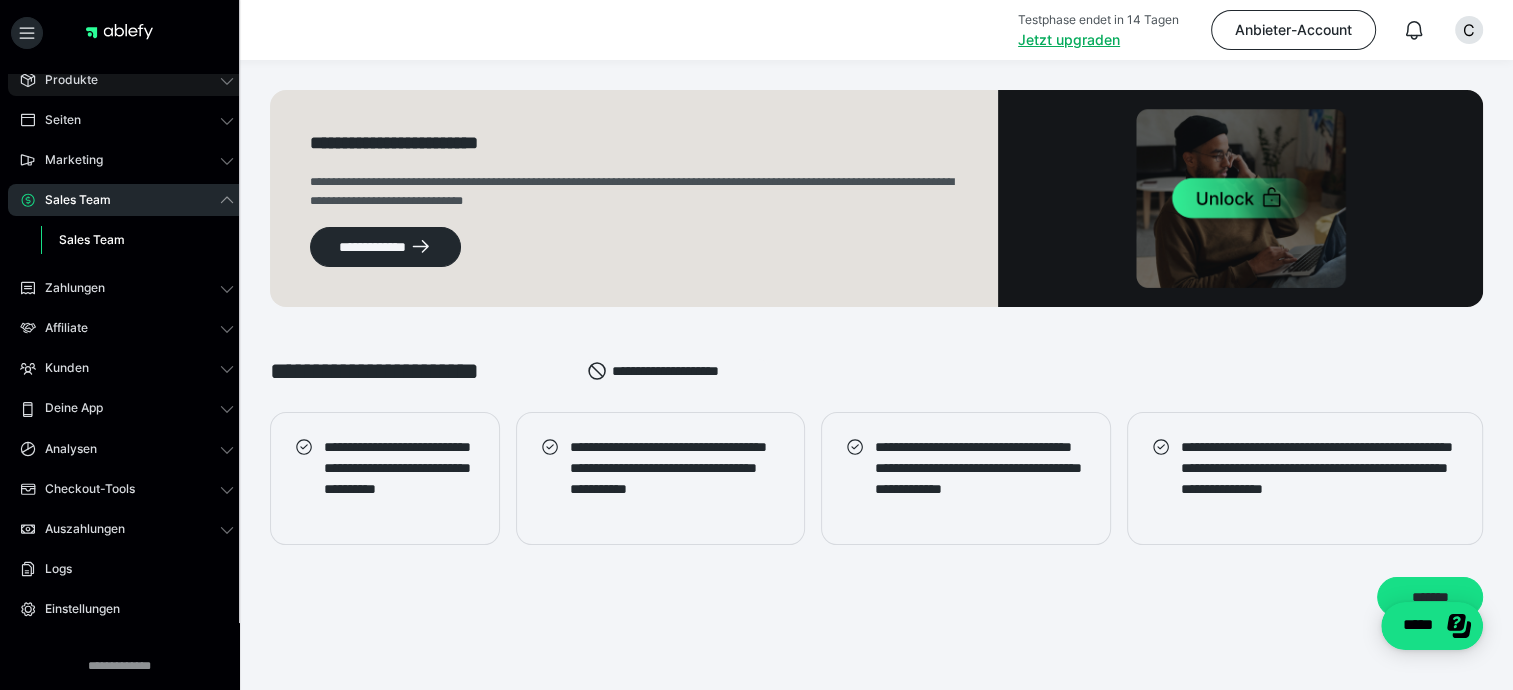 click on "Produkte" at bounding box center [64, 80] 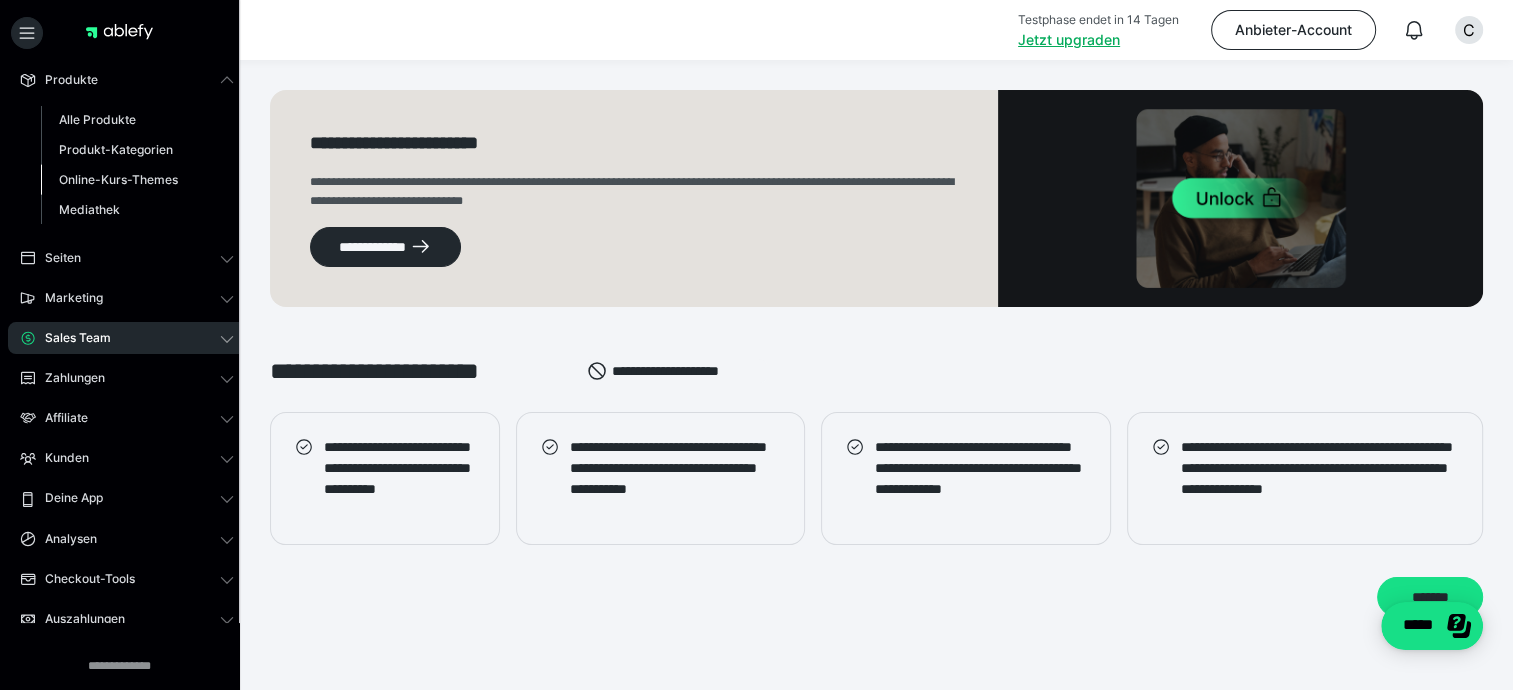 click on "Online-Kurs-Themes" at bounding box center [118, 179] 